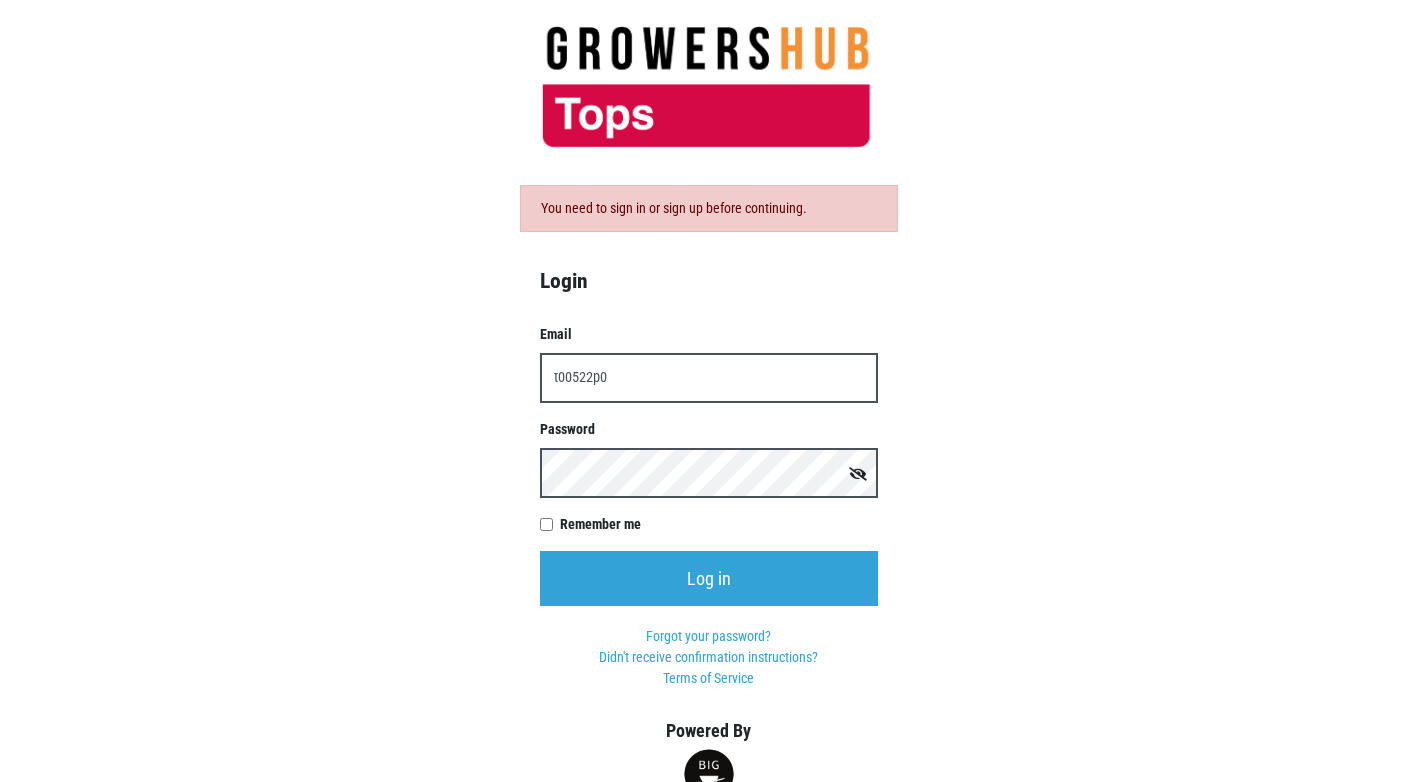 scroll, scrollTop: 0, scrollLeft: 0, axis: both 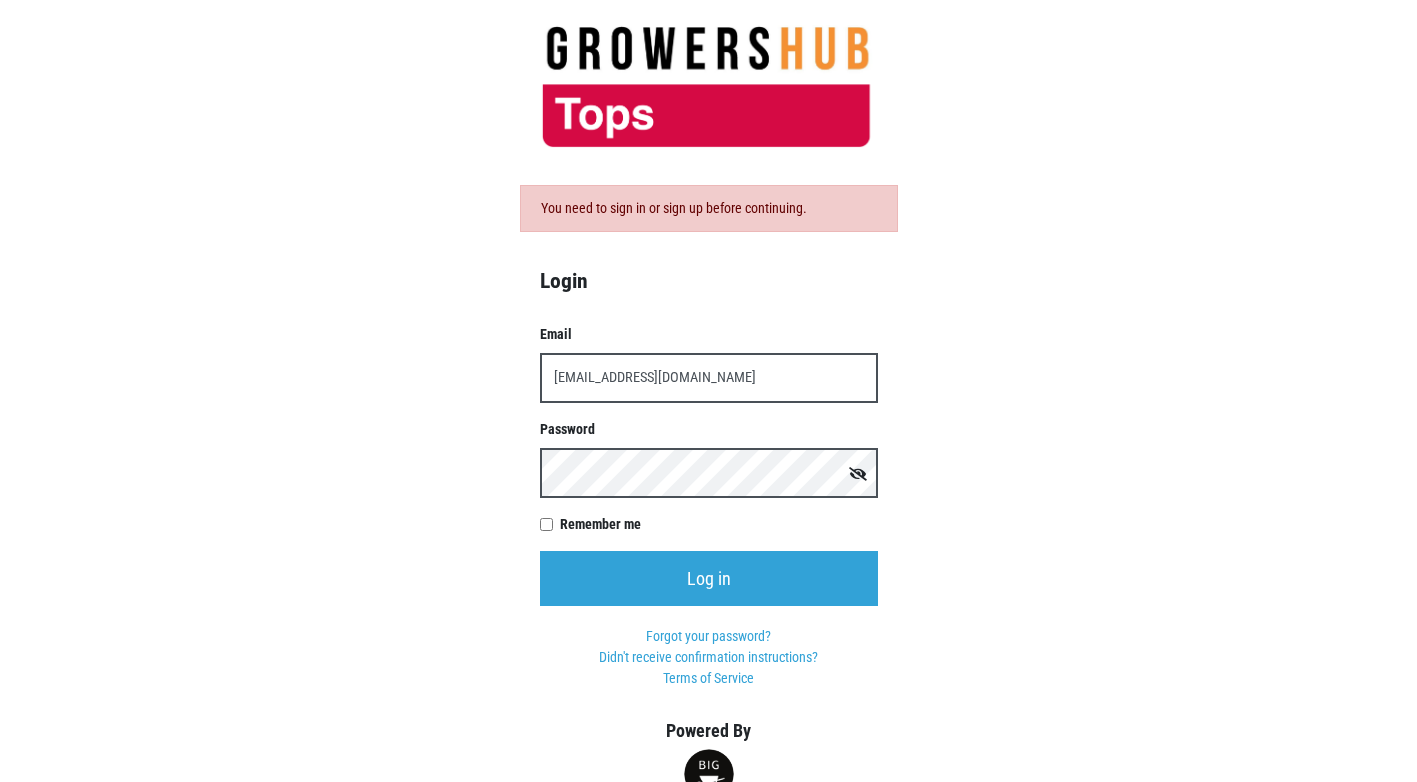 type on "[EMAIL_ADDRESS][DOMAIN_NAME]" 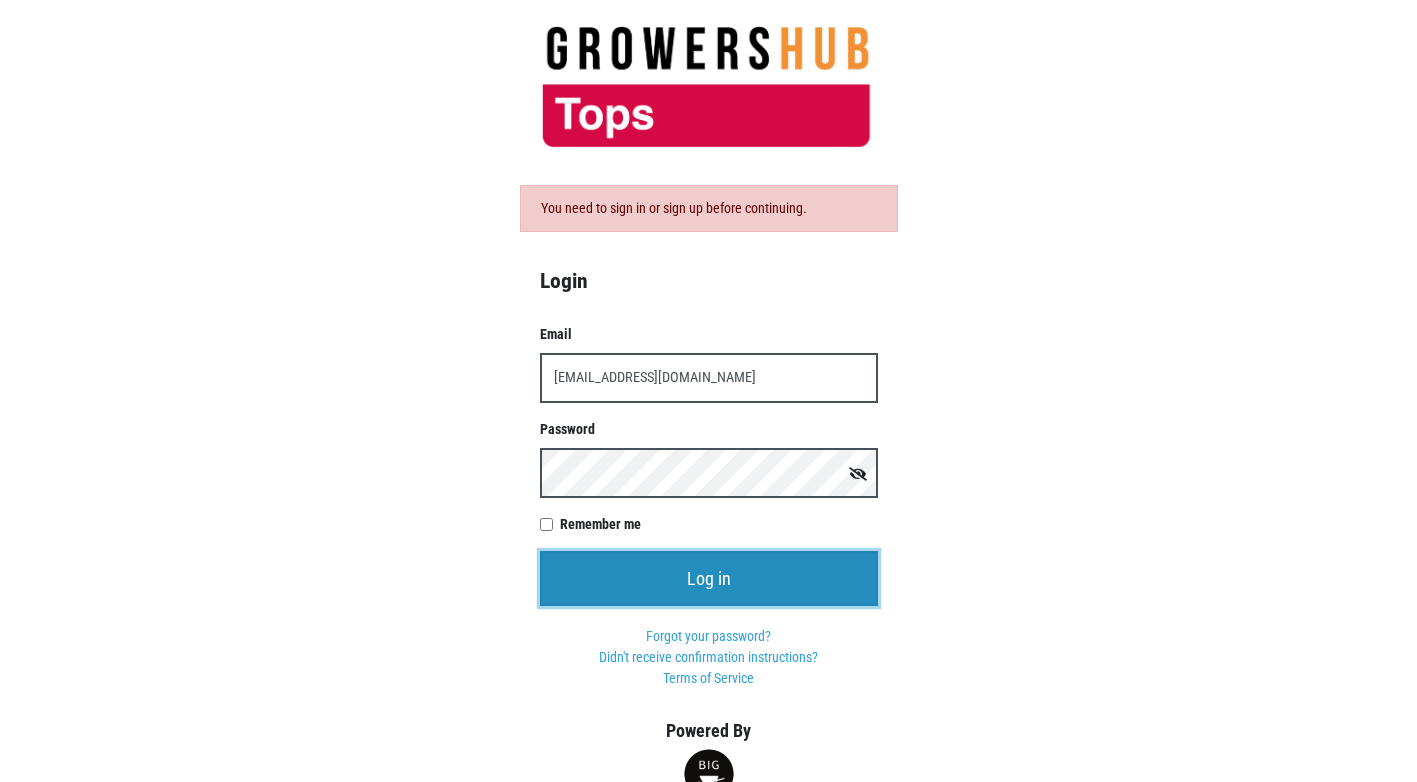 click on "Email [EMAIL_ADDRESS][DOMAIN_NAME]
Password
Remember me
Log in
Forgot your password?
Didn't receive confirmation instructions?
Terms of Service" at bounding box center (709, 506) 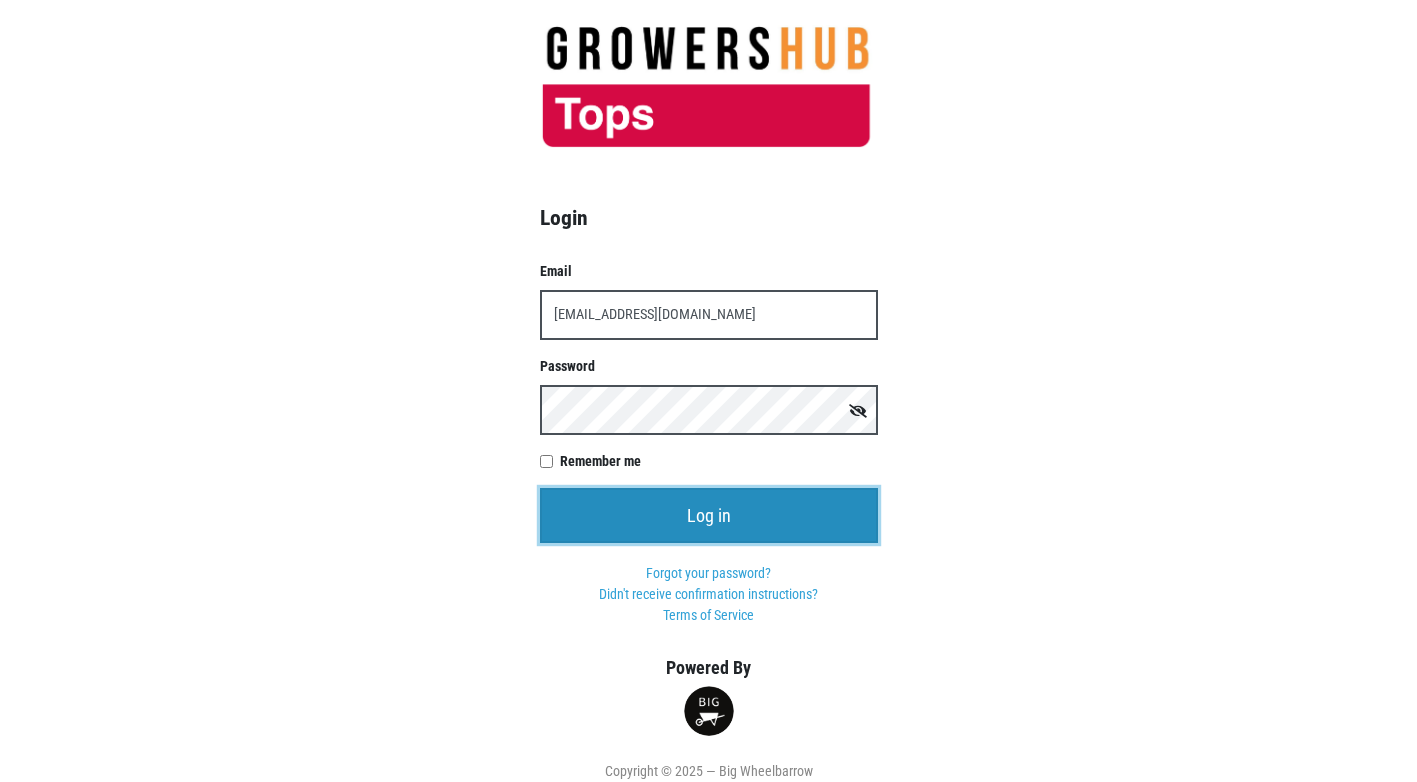 click on "Log in" at bounding box center [709, 515] 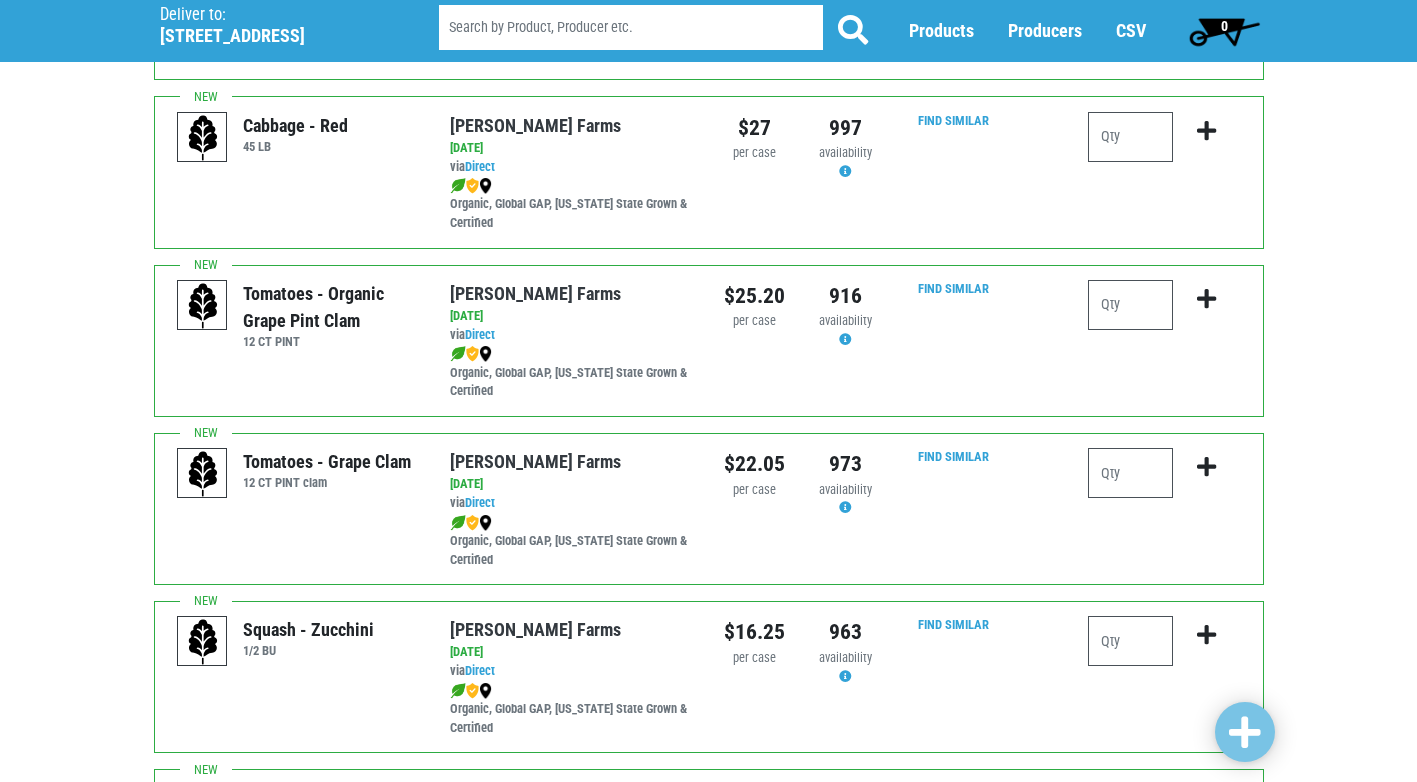 scroll, scrollTop: 700, scrollLeft: 0, axis: vertical 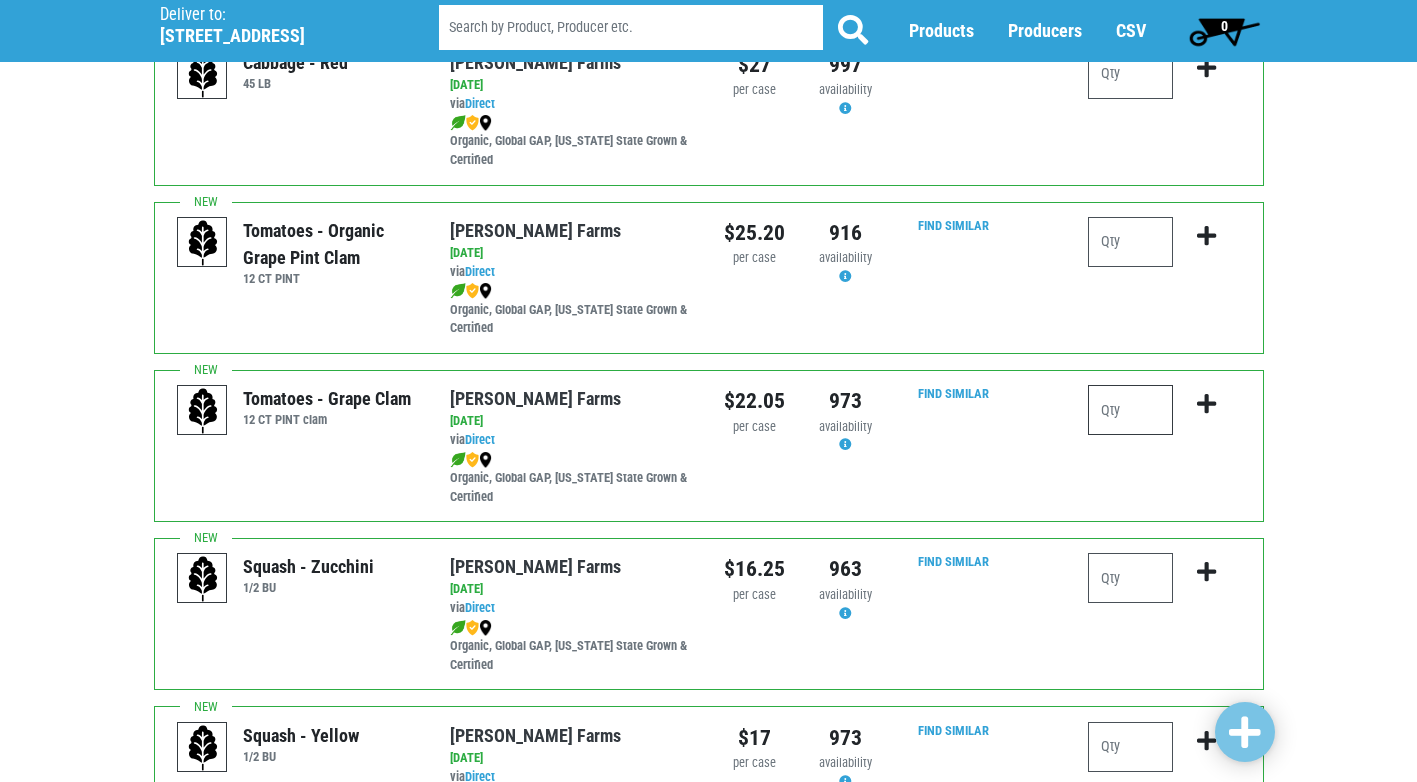 click at bounding box center (1130, 410) 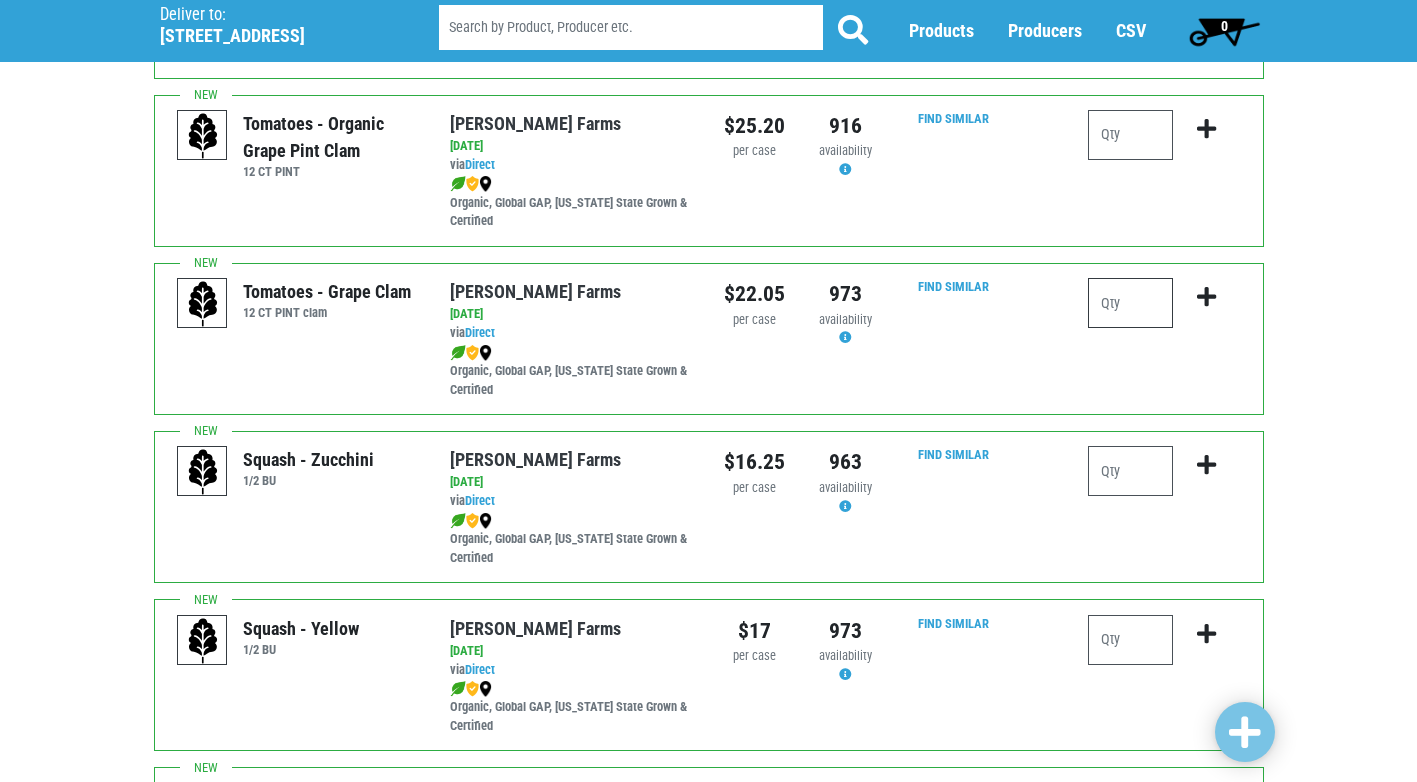 scroll, scrollTop: 784, scrollLeft: 0, axis: vertical 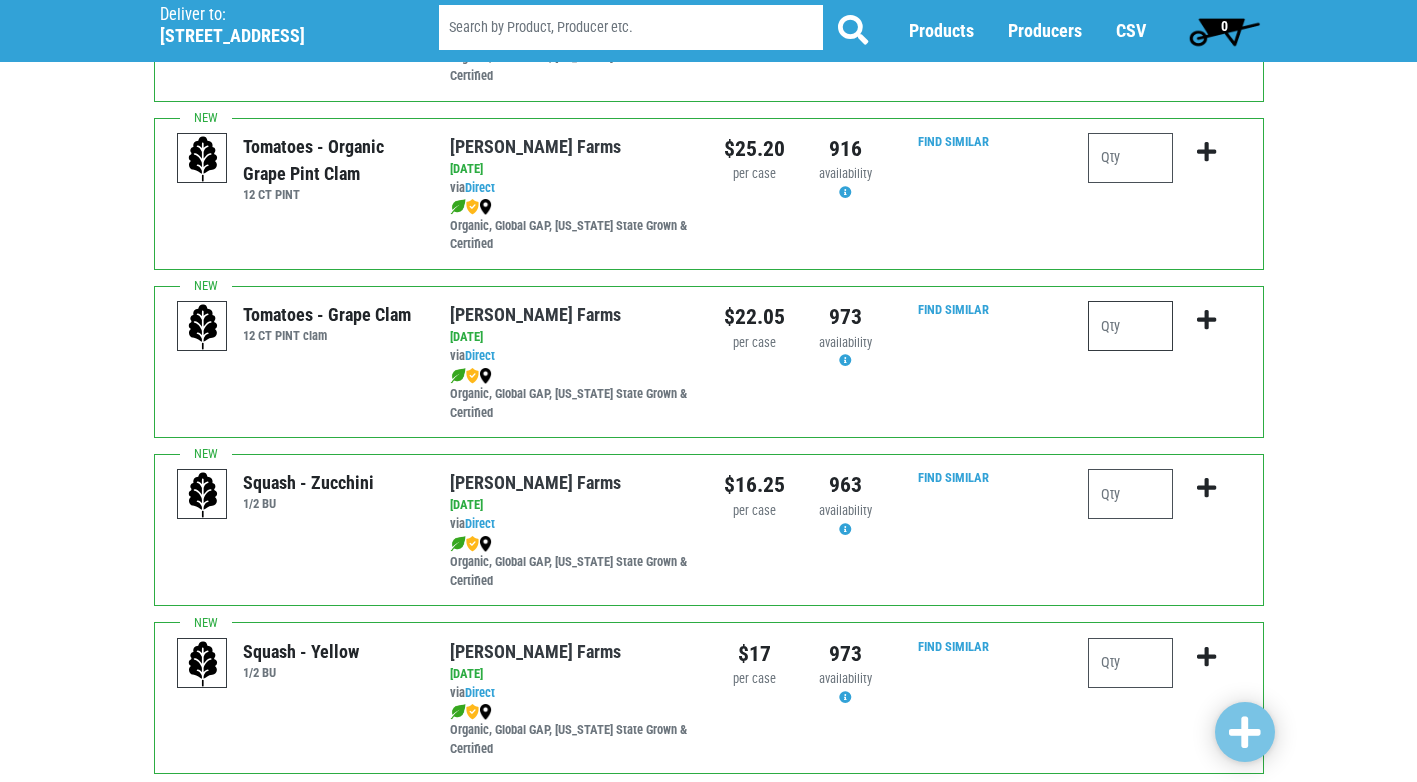click at bounding box center [1130, 326] 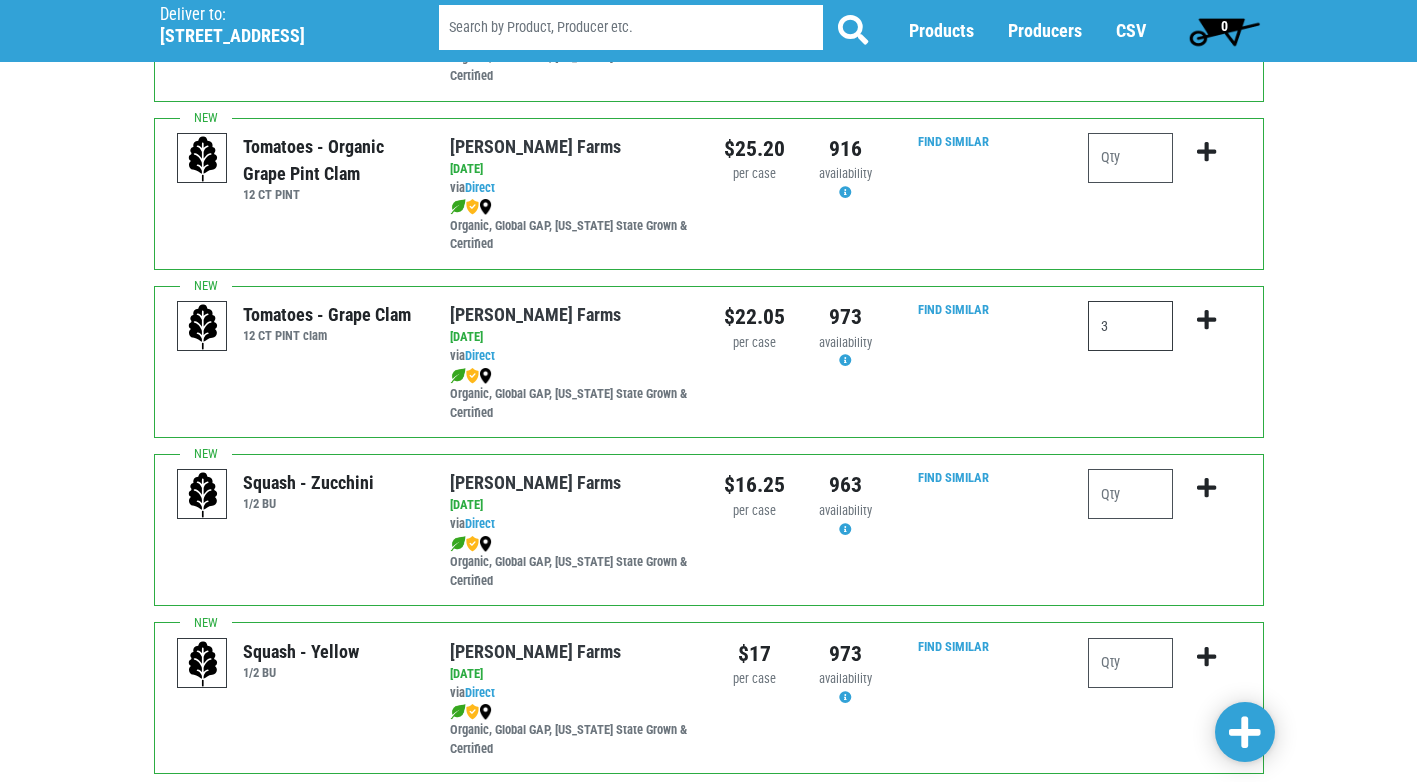 type on "3" 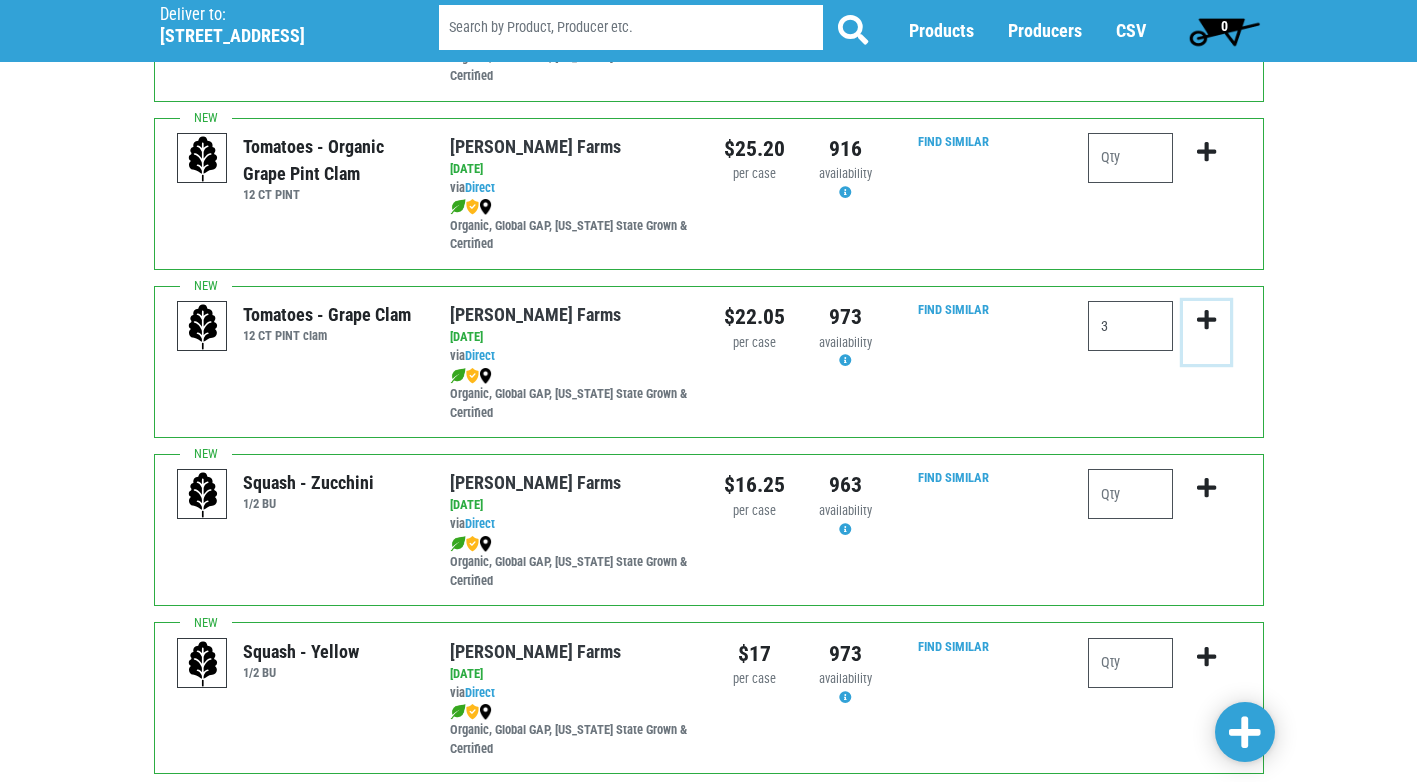 click at bounding box center [1206, 320] 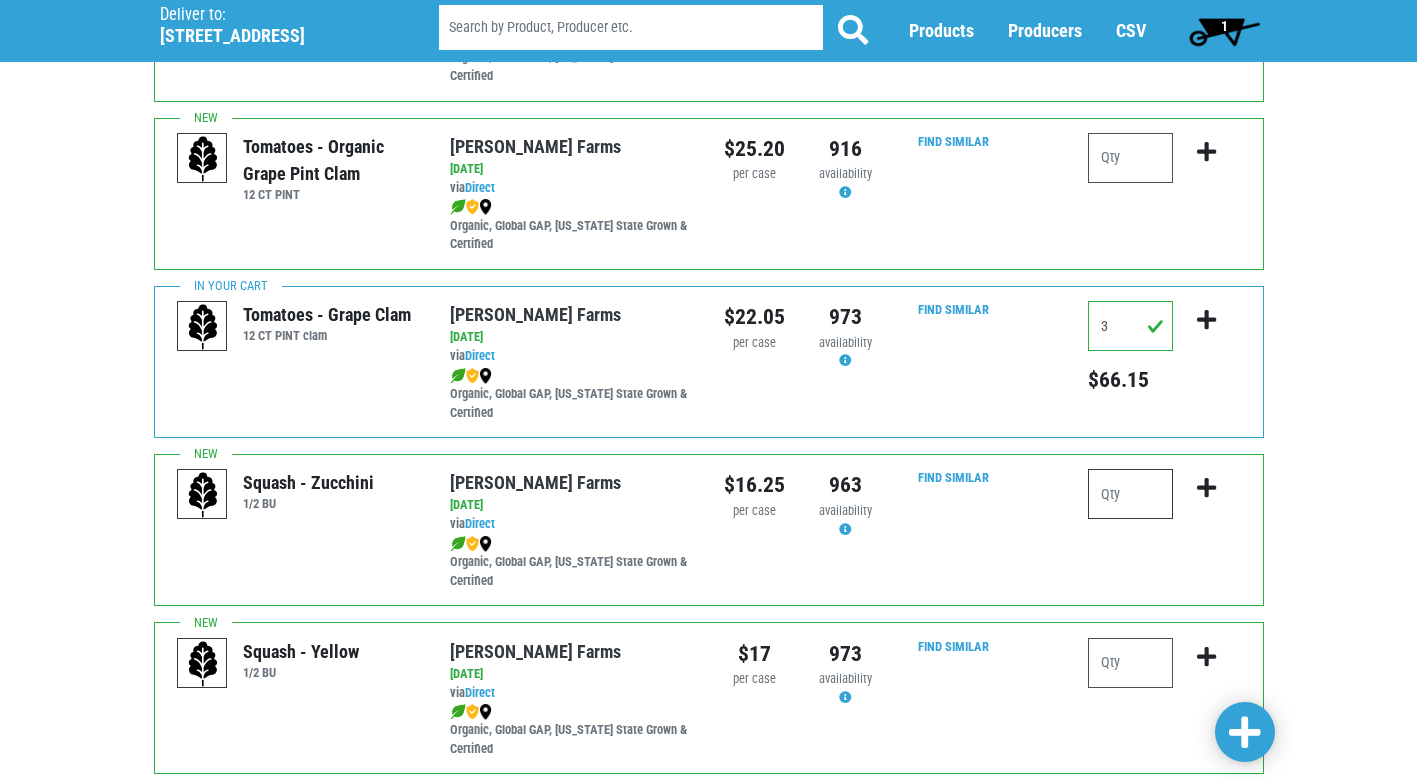click at bounding box center [1130, 494] 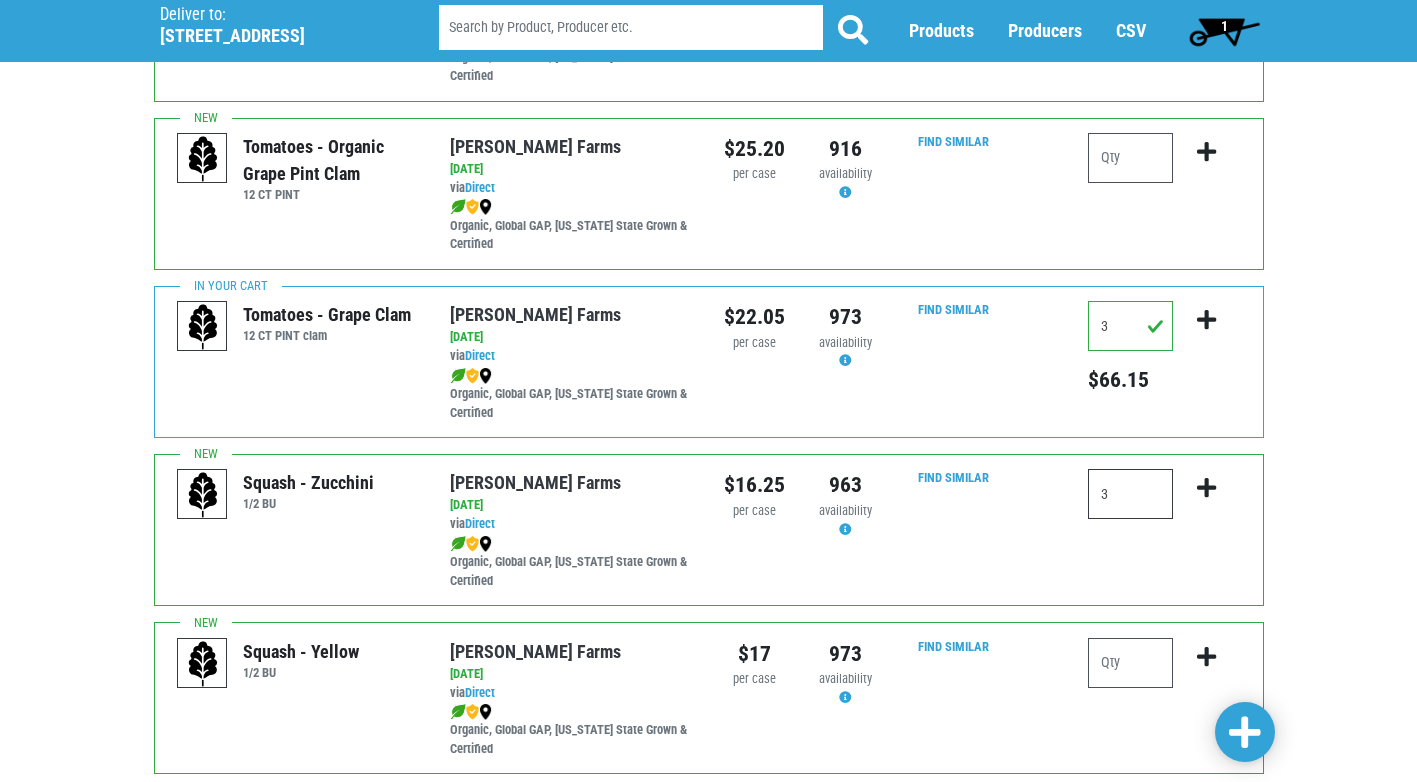type on "3" 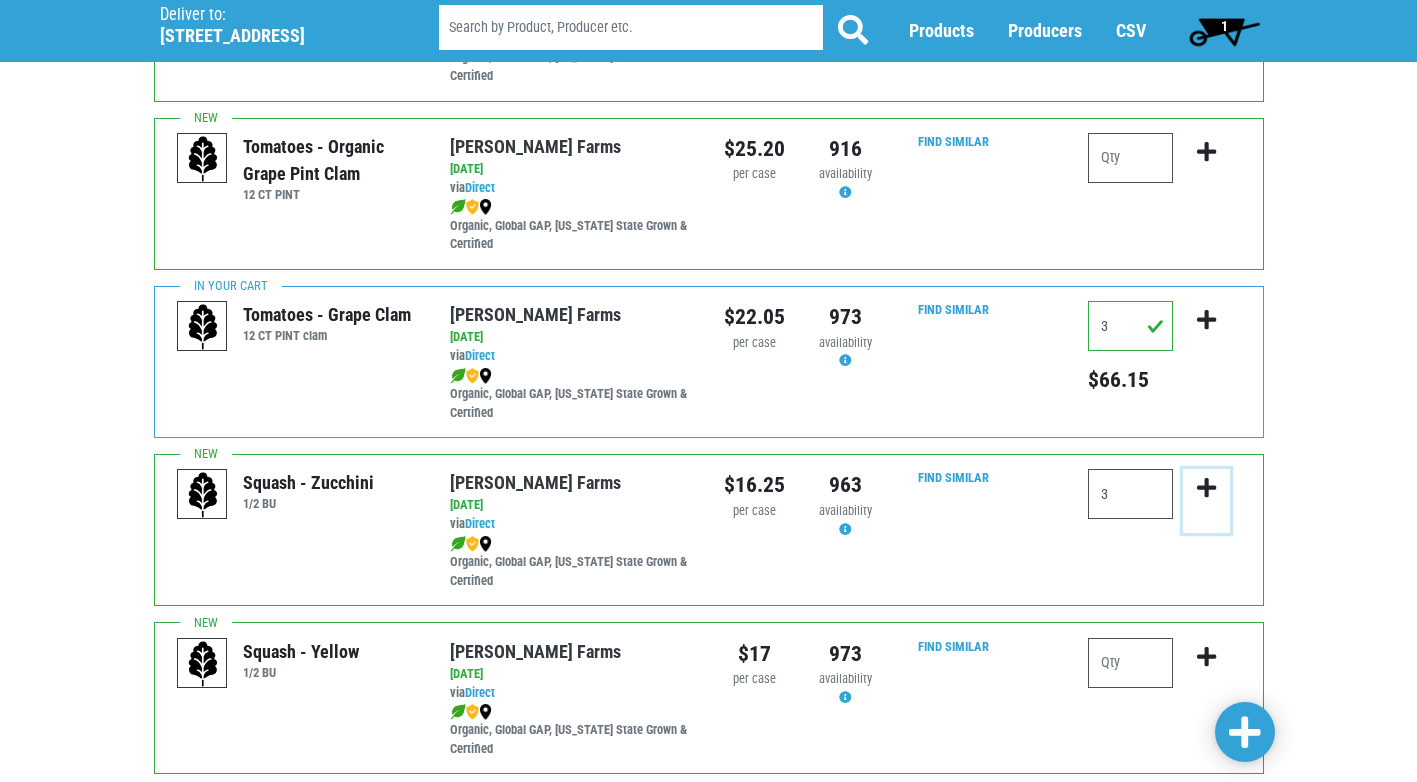 click at bounding box center (1206, 488) 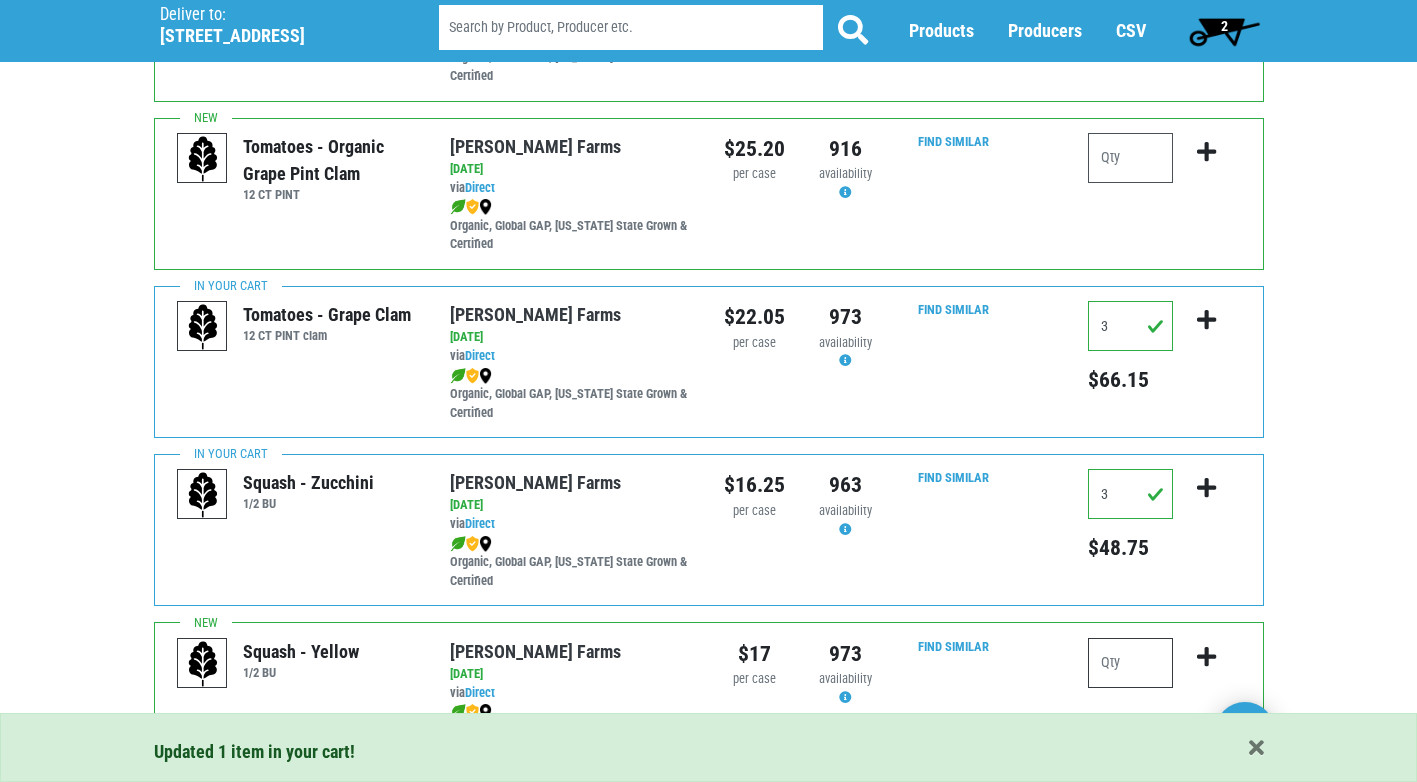 click at bounding box center (1130, 663) 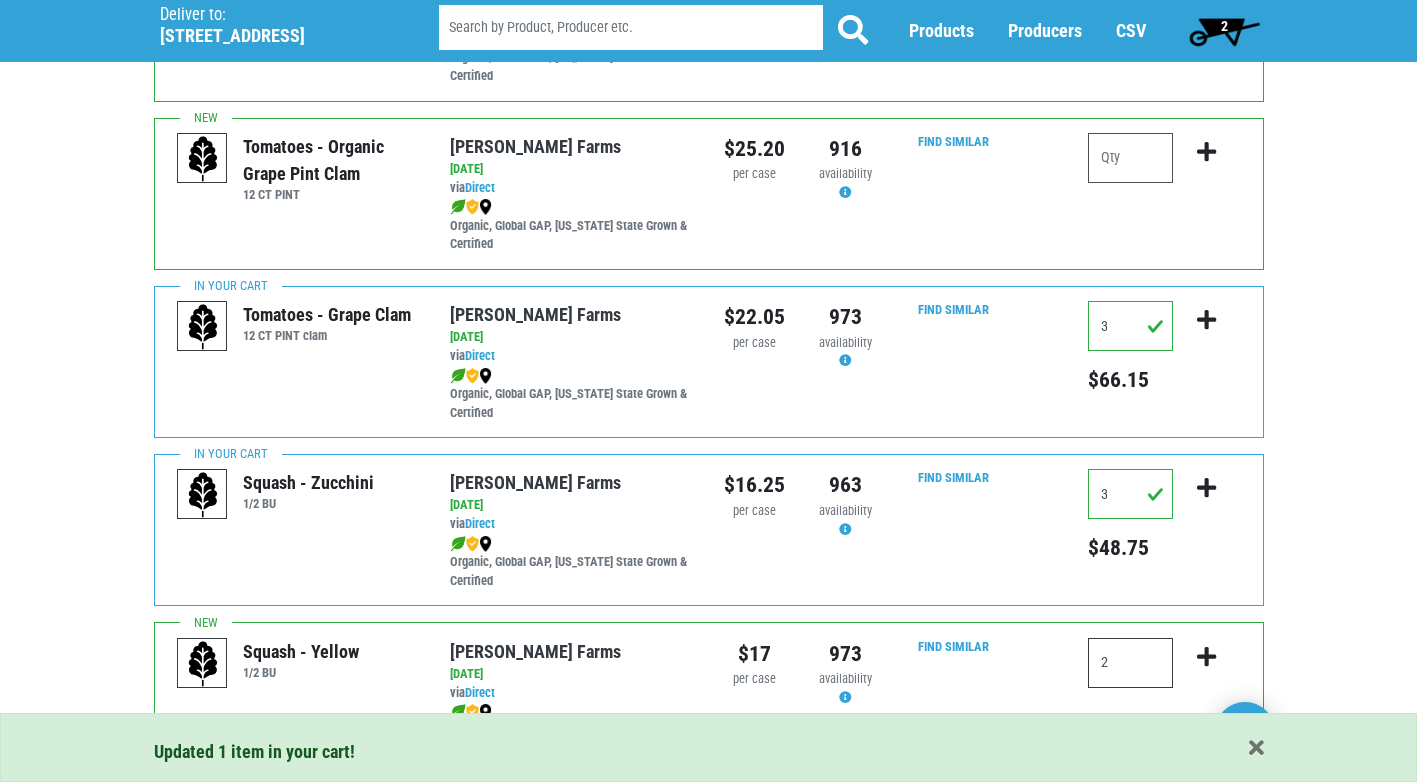 type on "2" 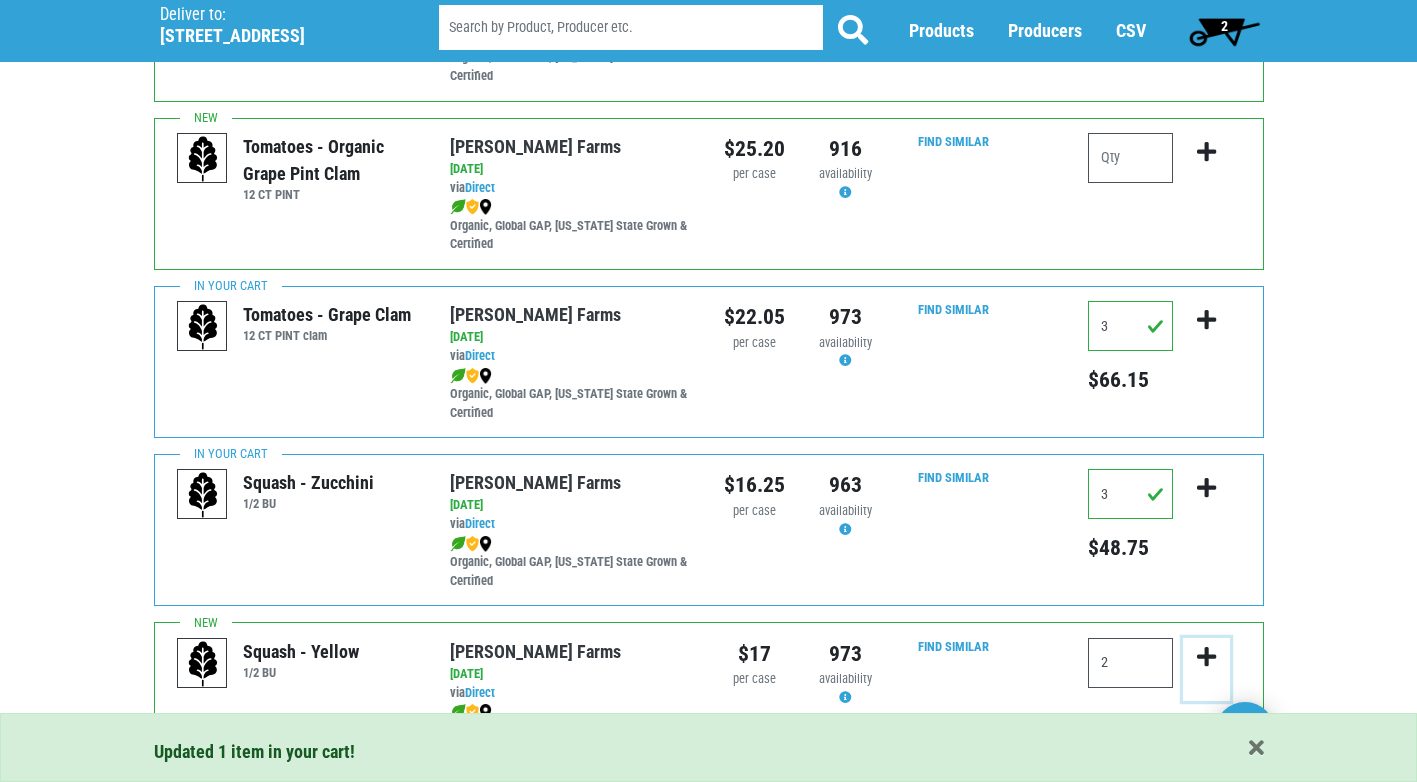 click at bounding box center (1206, 657) 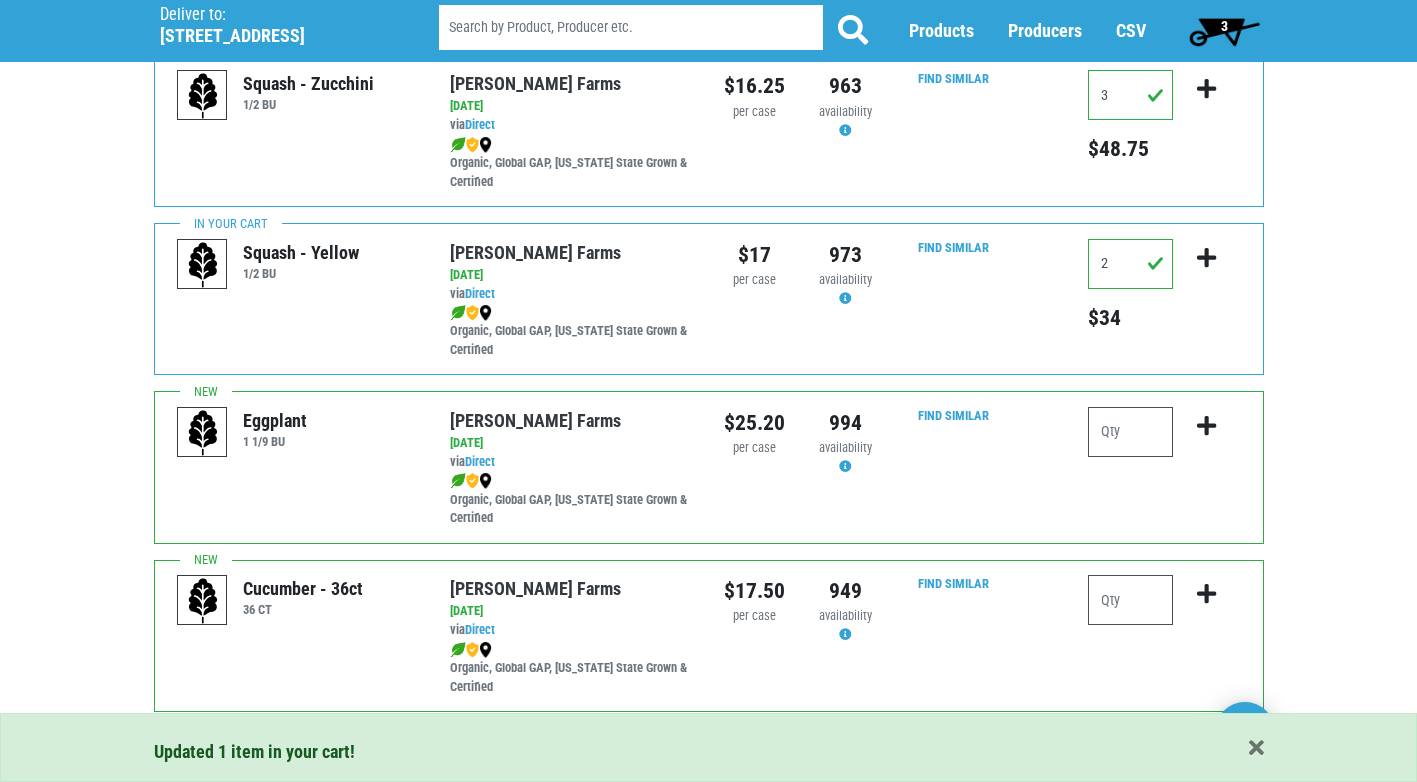 scroll, scrollTop: 1184, scrollLeft: 0, axis: vertical 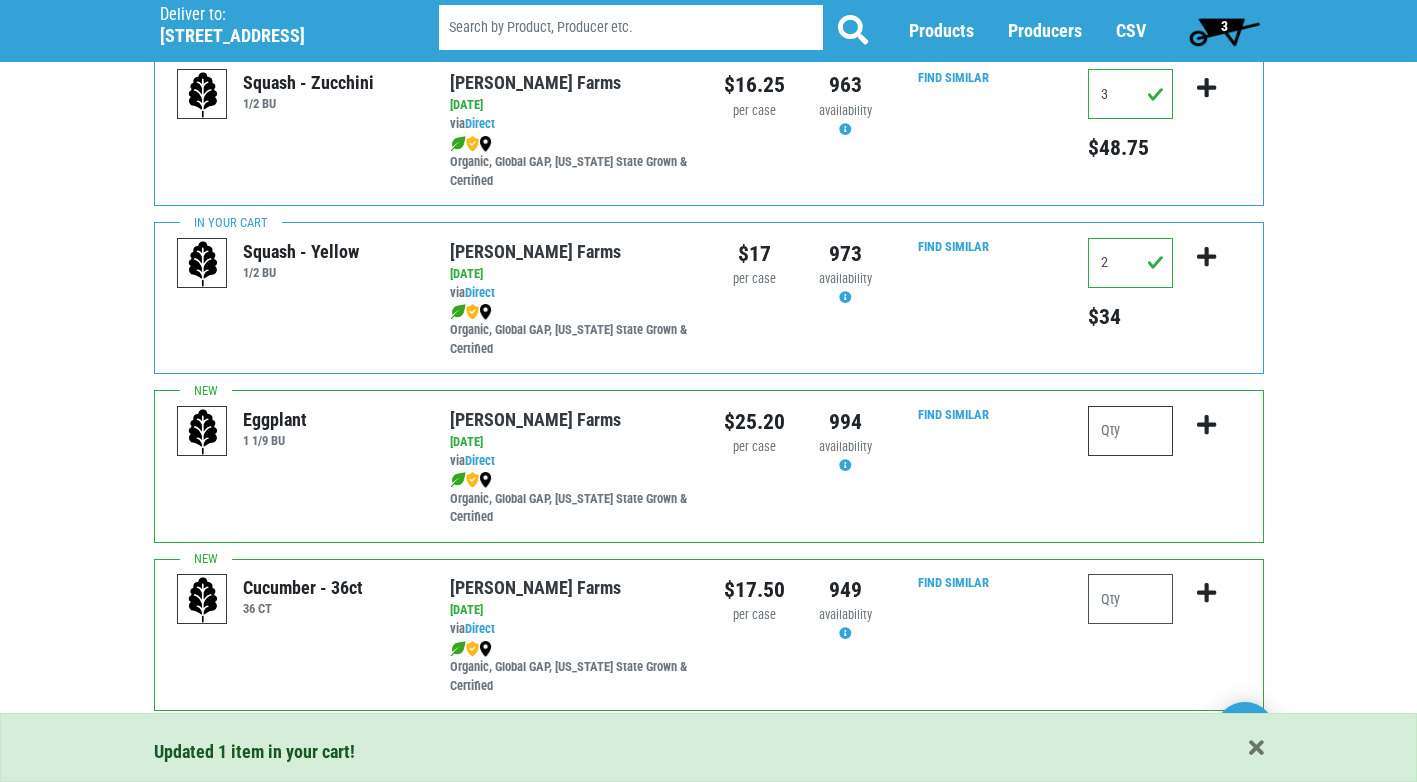 click at bounding box center (1130, 431) 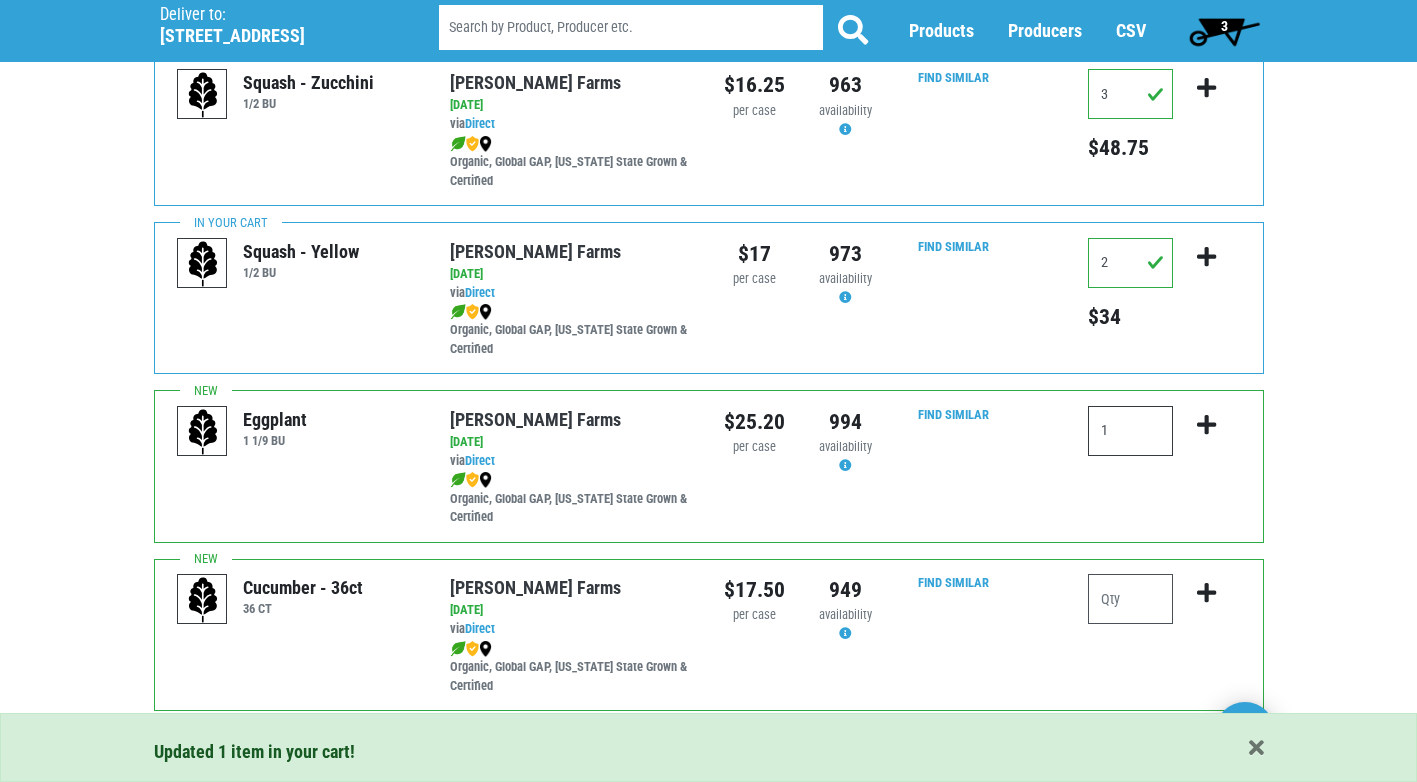 type on "1" 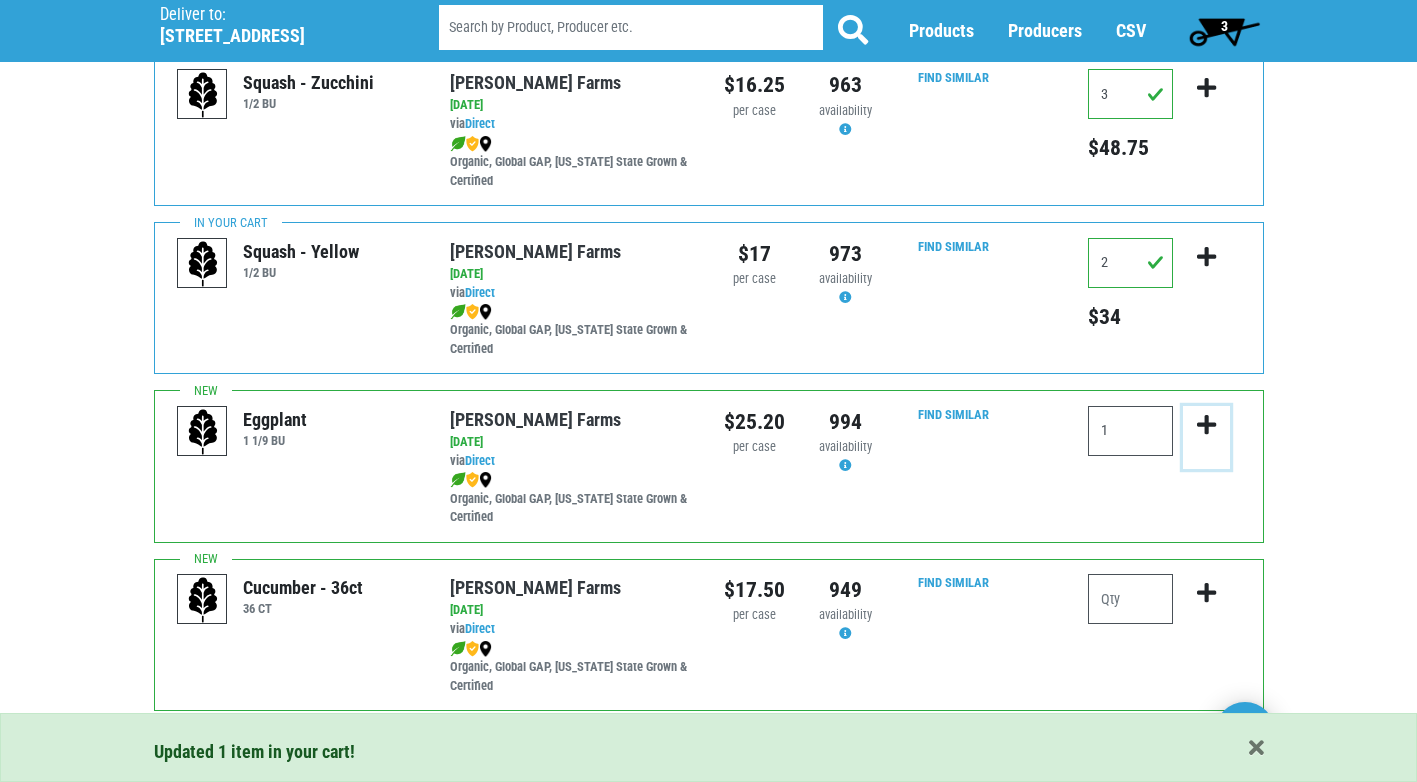 click at bounding box center (1206, 425) 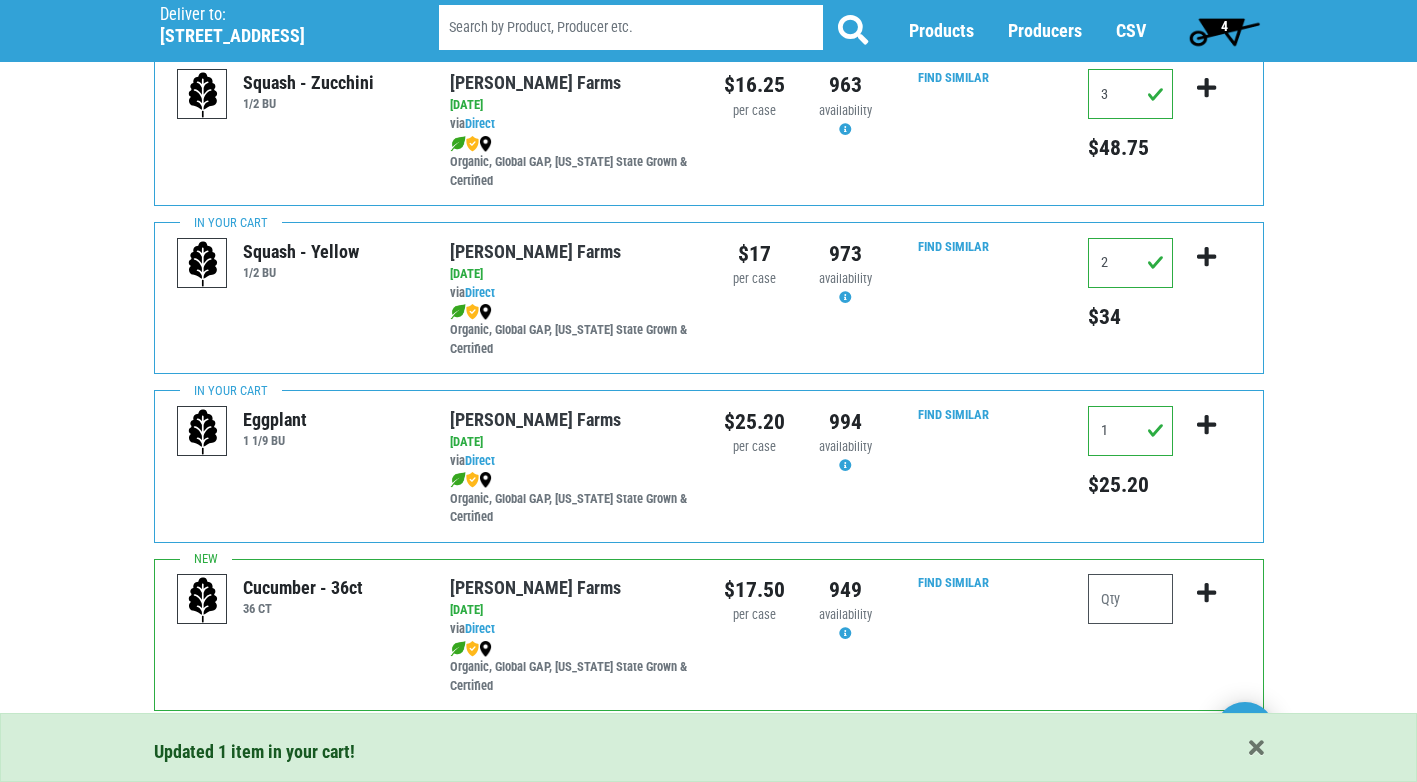 scroll, scrollTop: 1284, scrollLeft: 0, axis: vertical 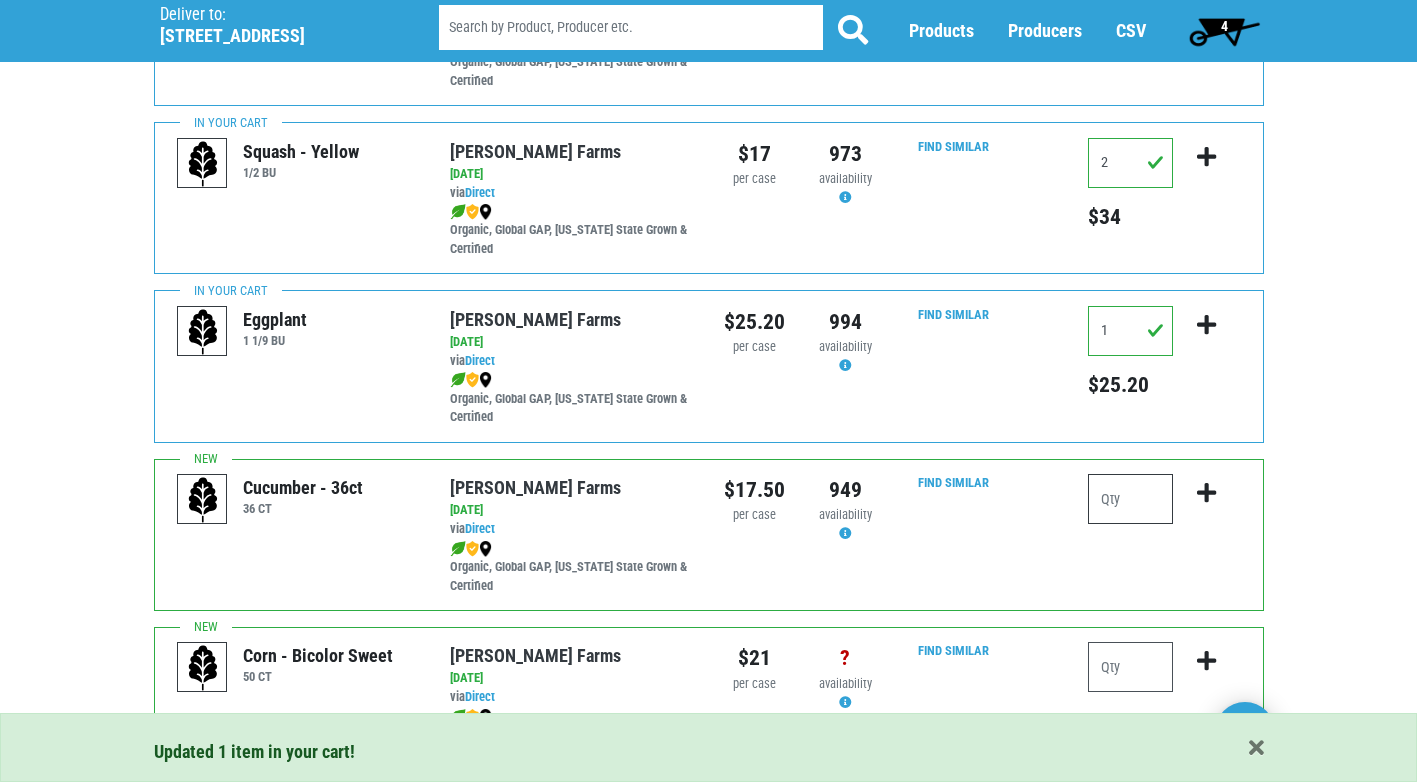 click at bounding box center (1130, 499) 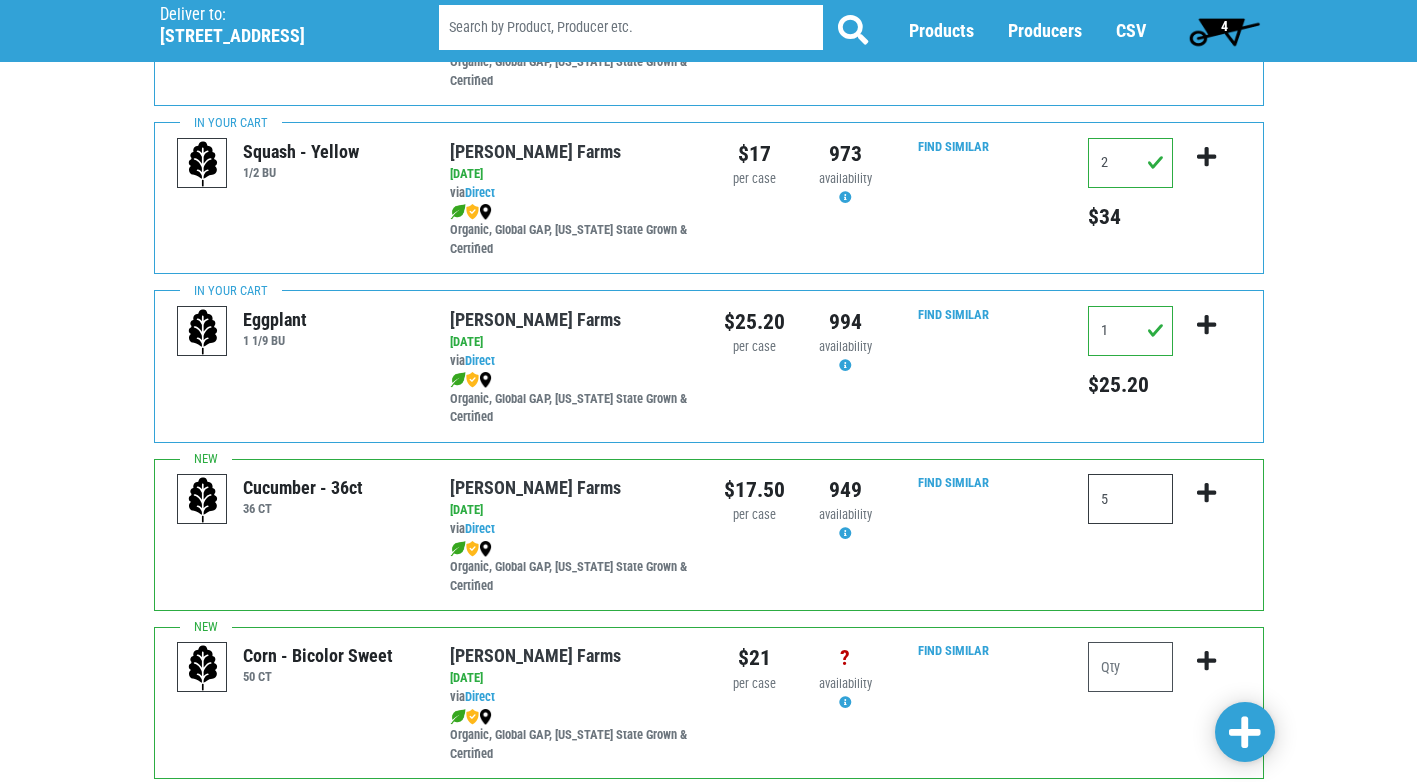 type on "5" 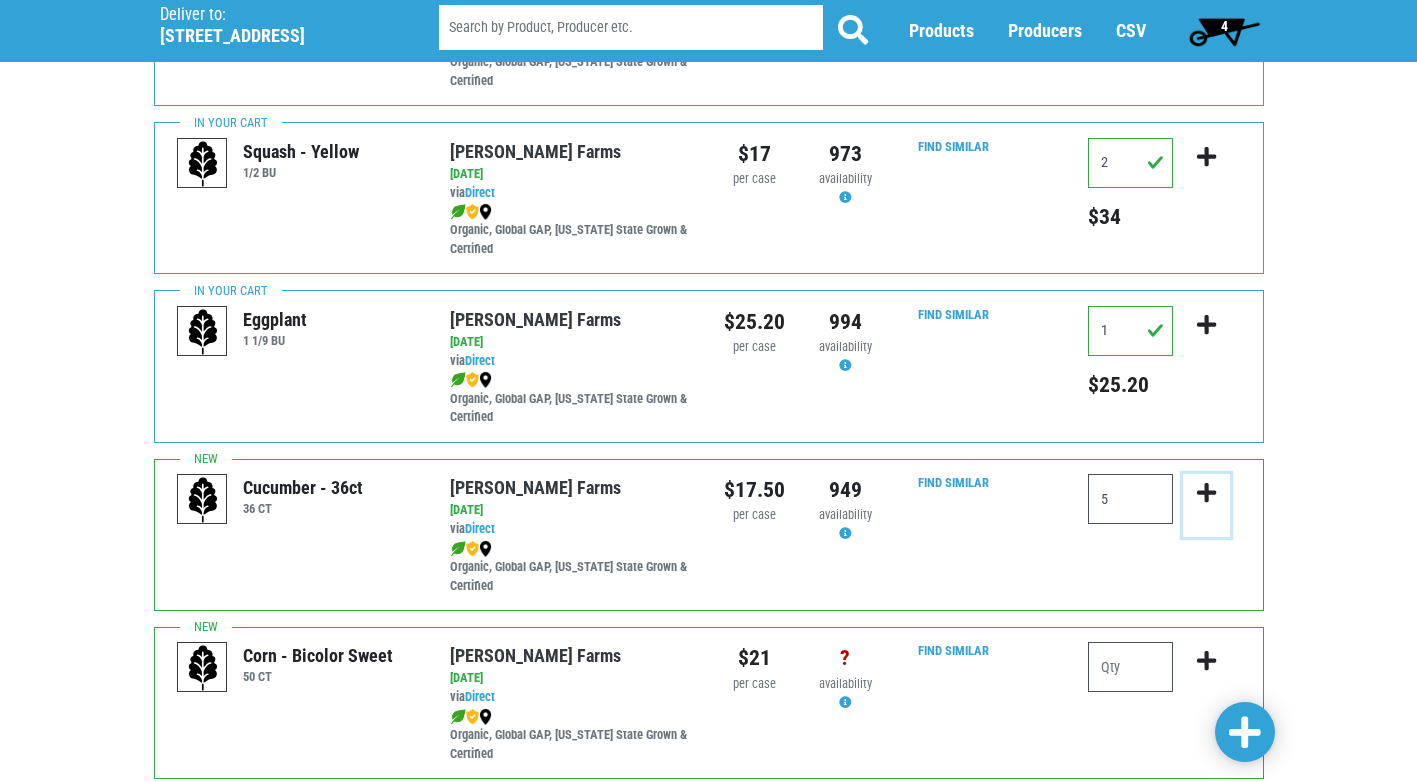 click at bounding box center [1206, 493] 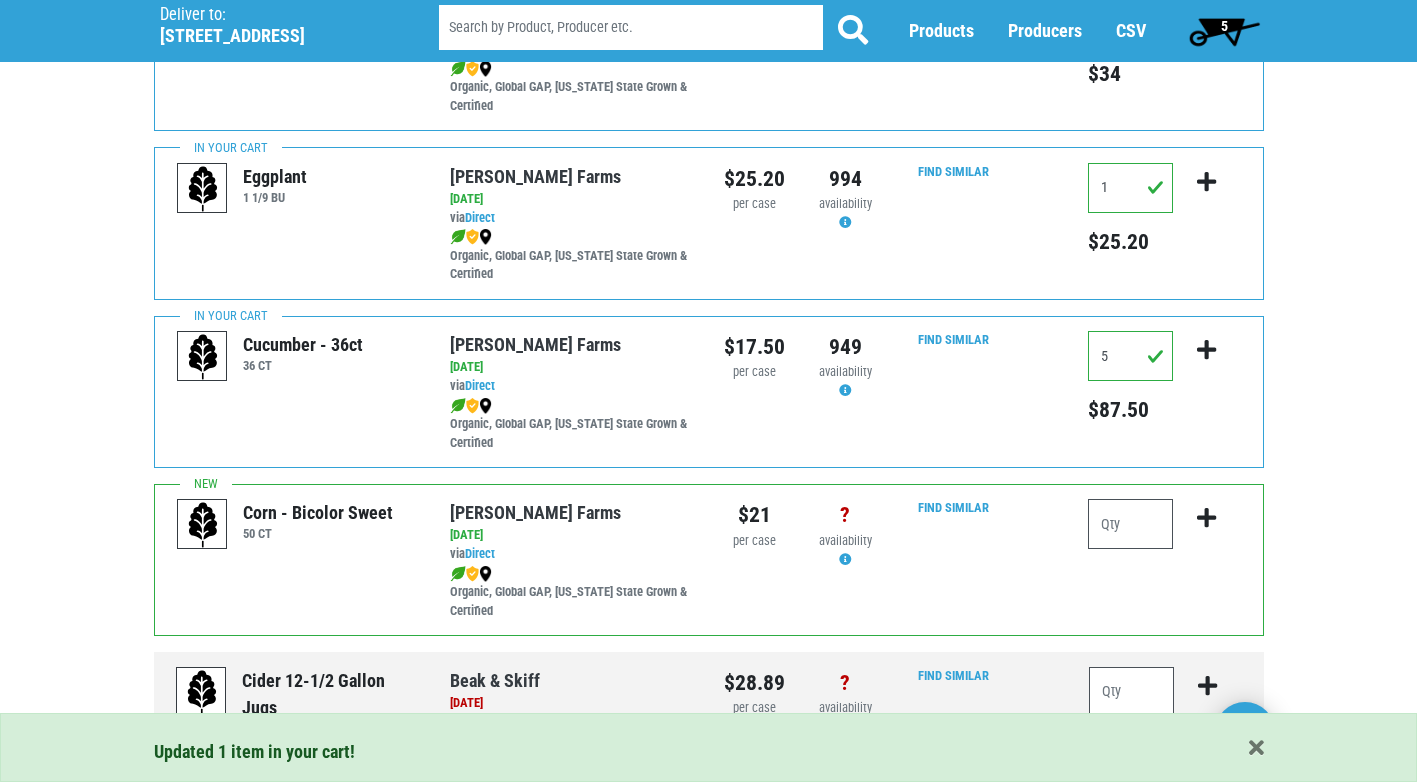 scroll, scrollTop: 1484, scrollLeft: 0, axis: vertical 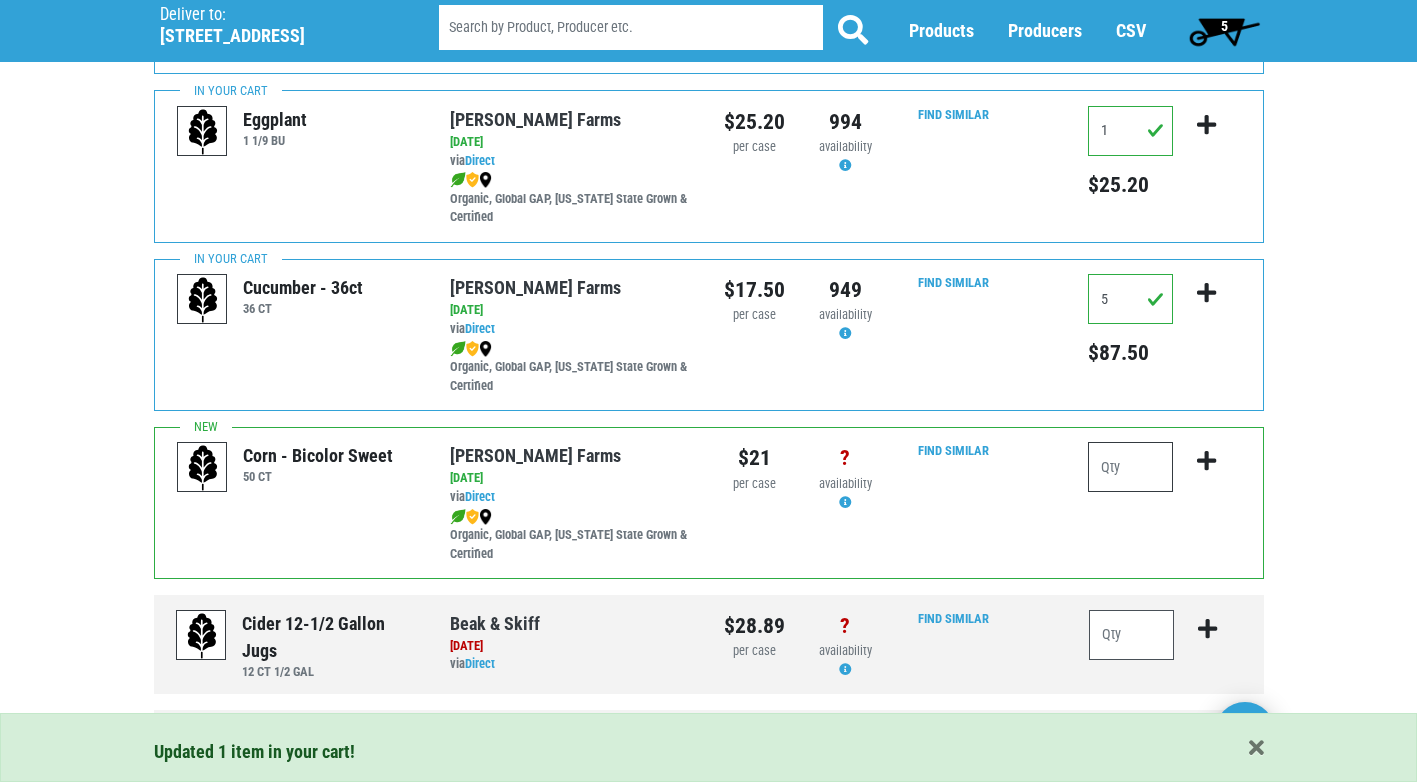 click at bounding box center [1130, 467] 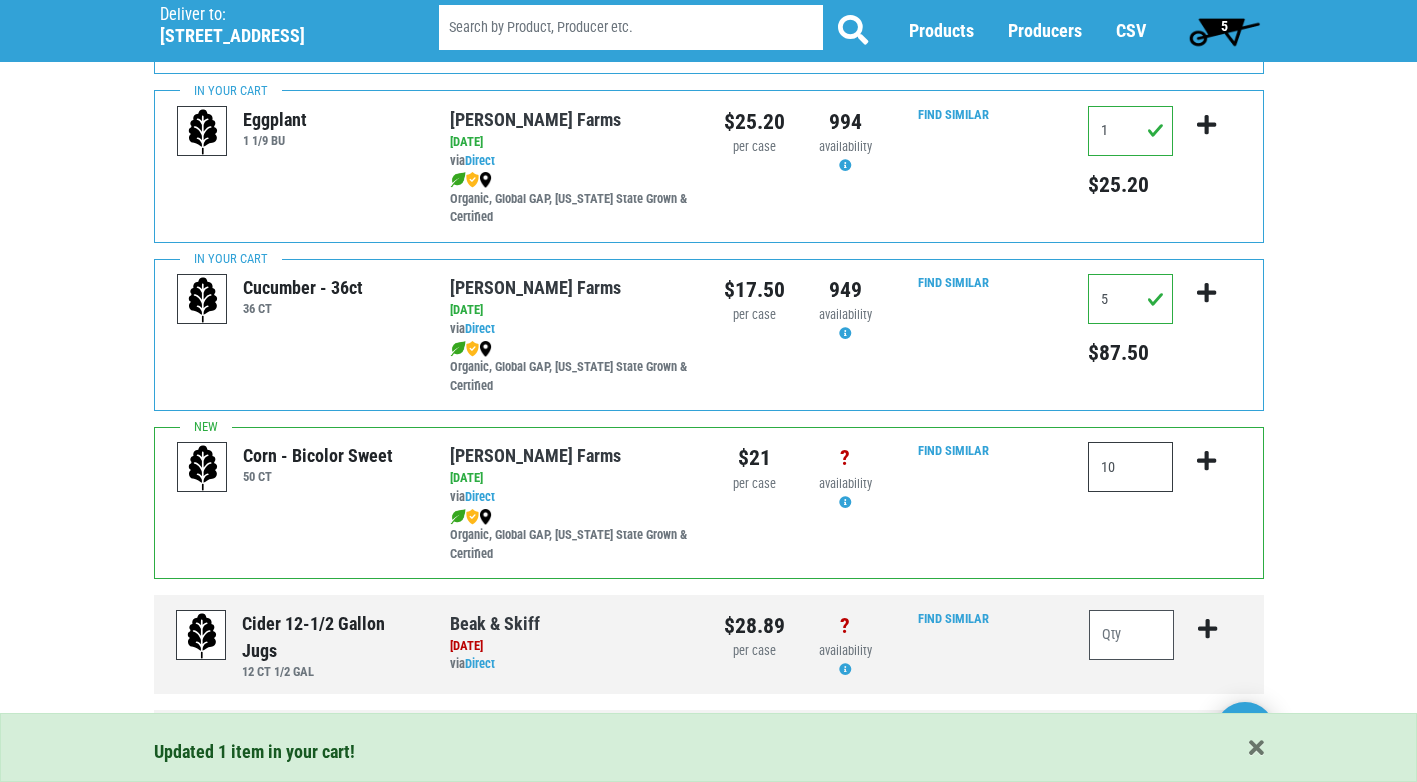 type on "10" 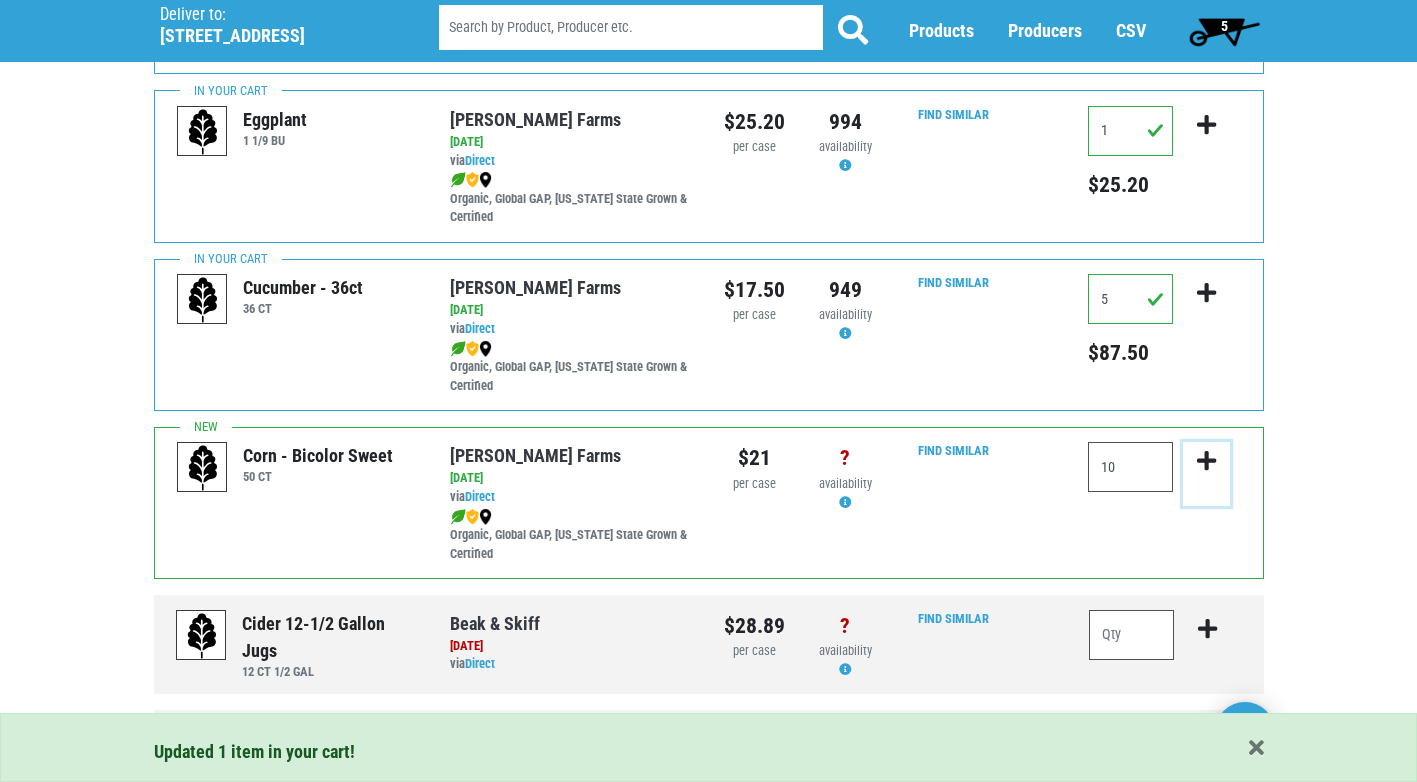 click at bounding box center (1206, 461) 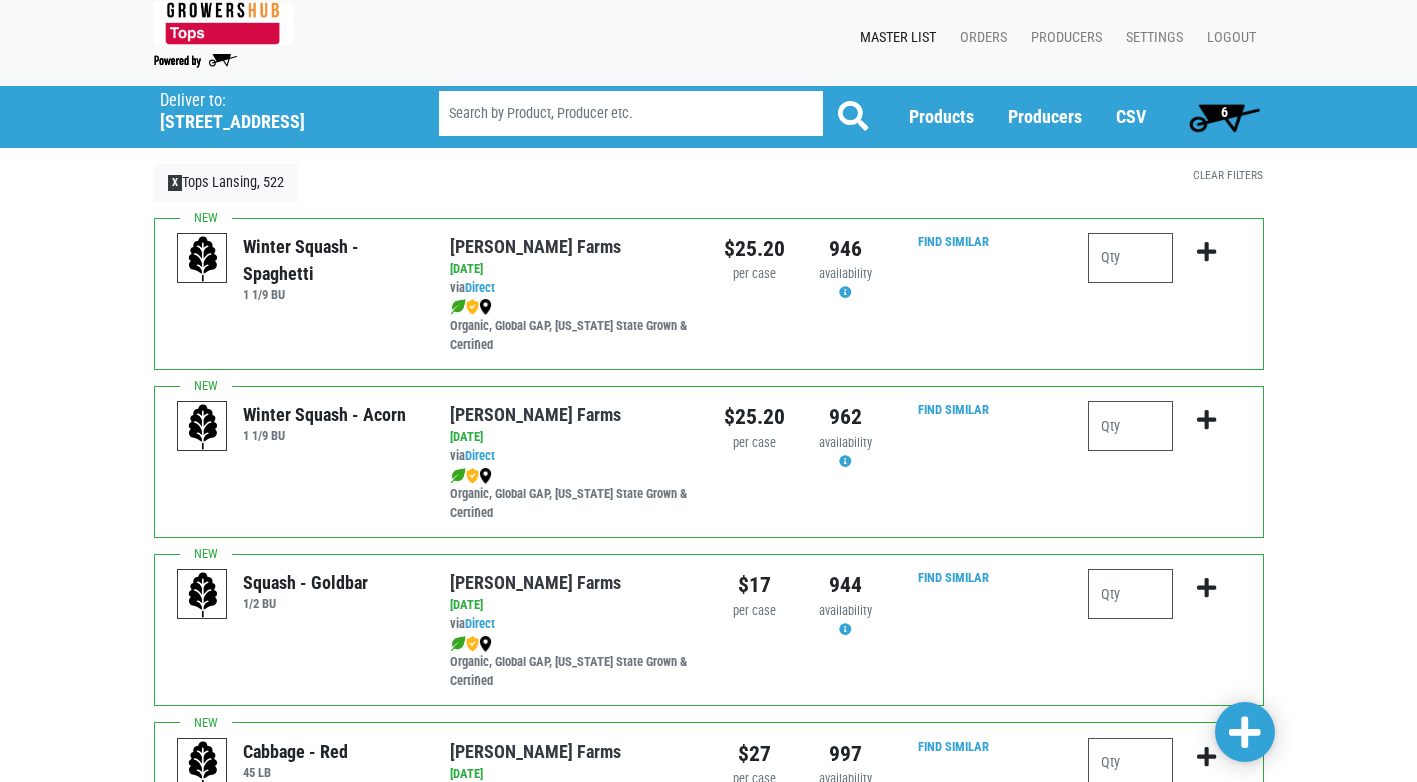 scroll, scrollTop: 0, scrollLeft: 0, axis: both 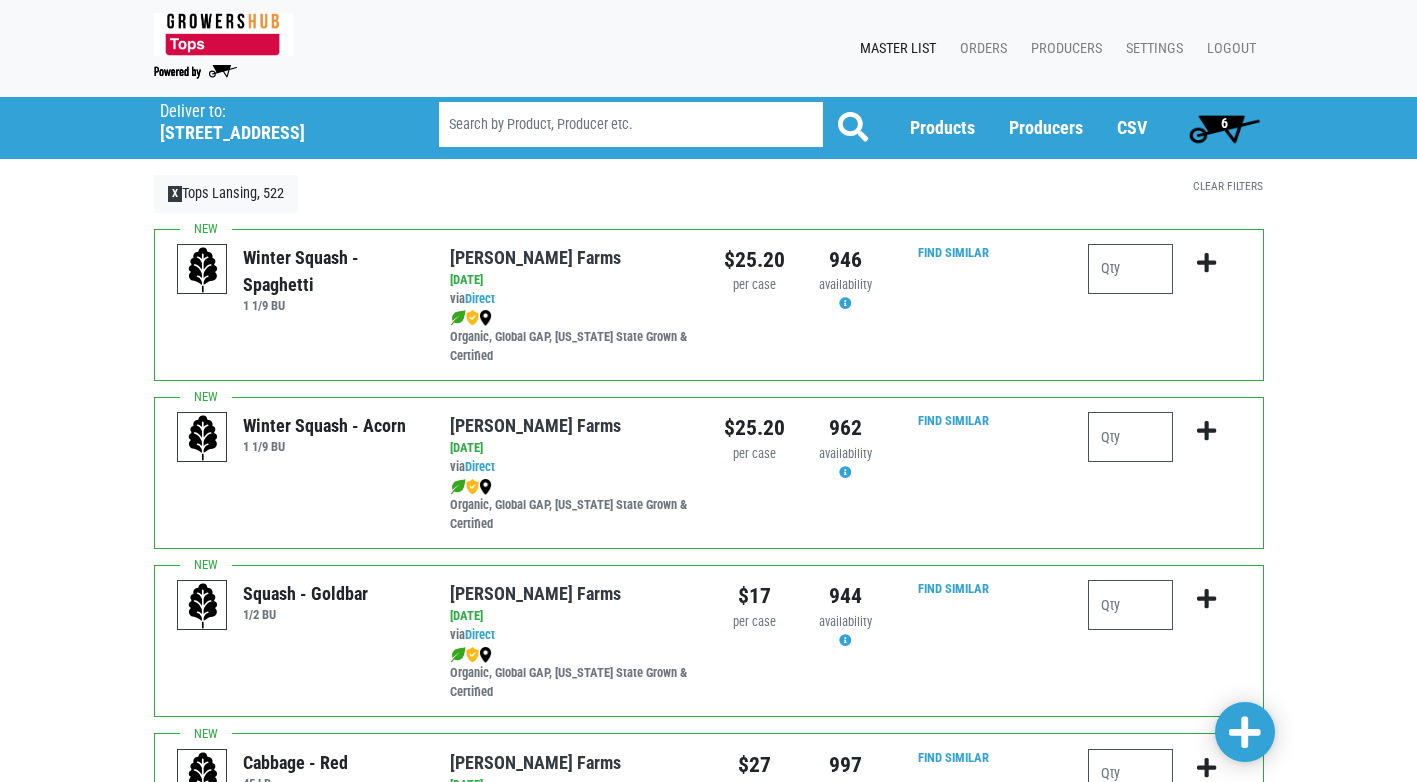 click on "6" at bounding box center (1224, 128) 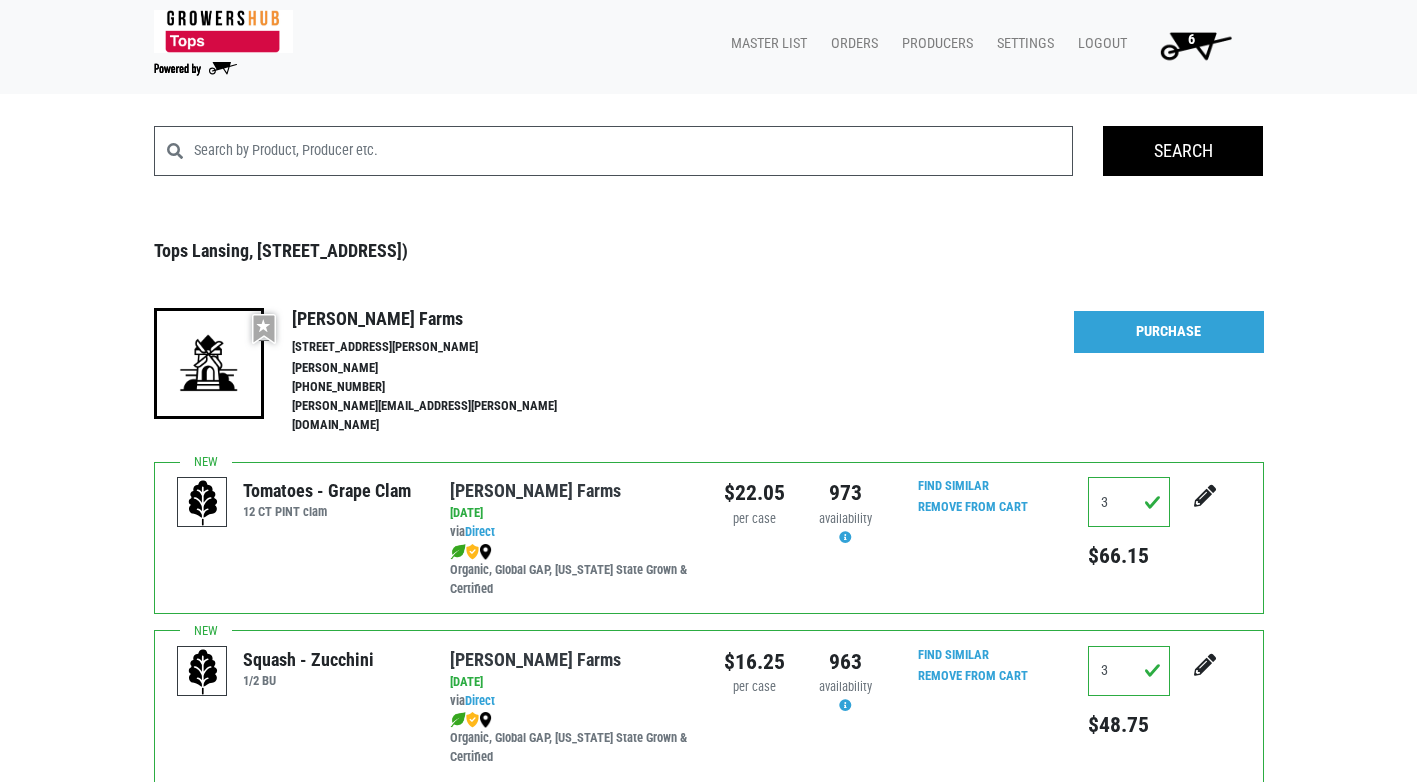 scroll, scrollTop: 0, scrollLeft: 0, axis: both 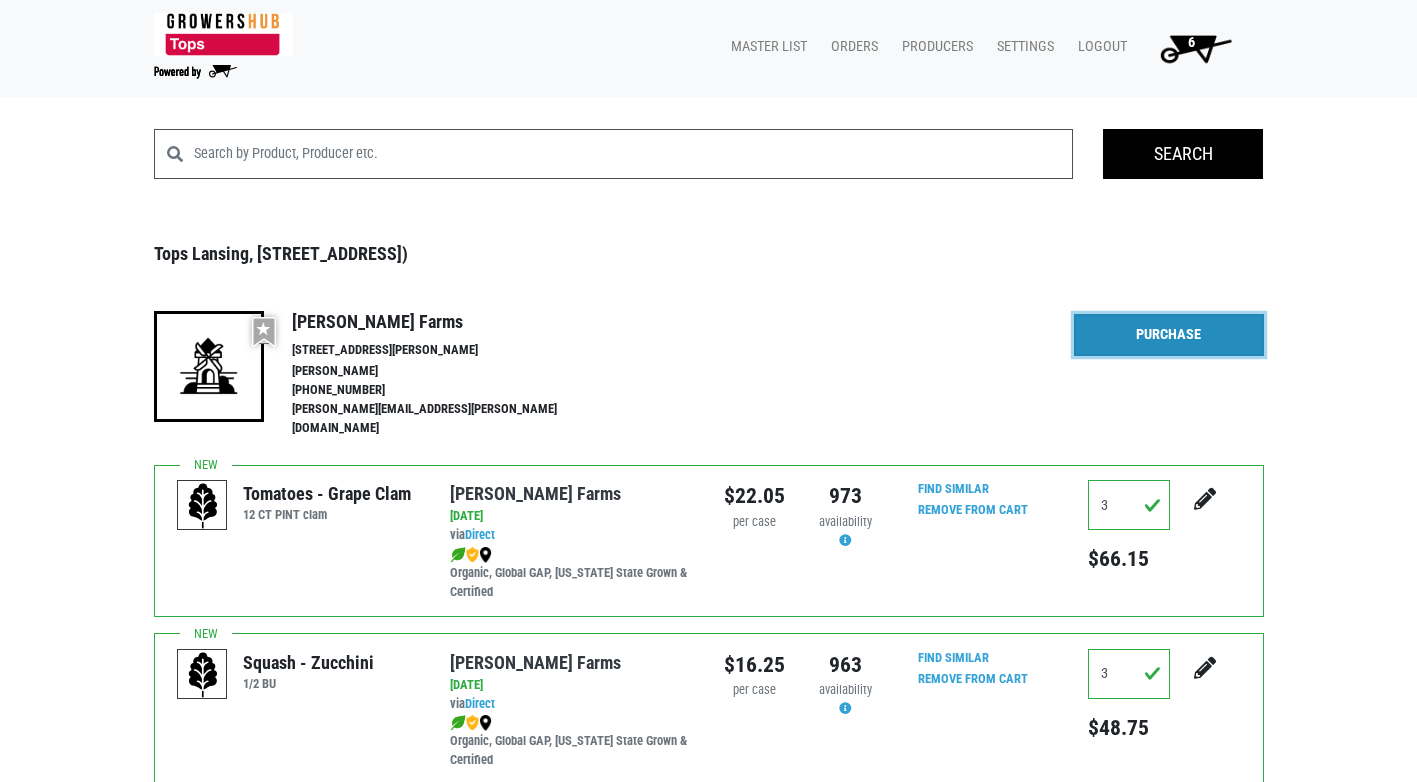 click on "Purchase" at bounding box center (1169, 335) 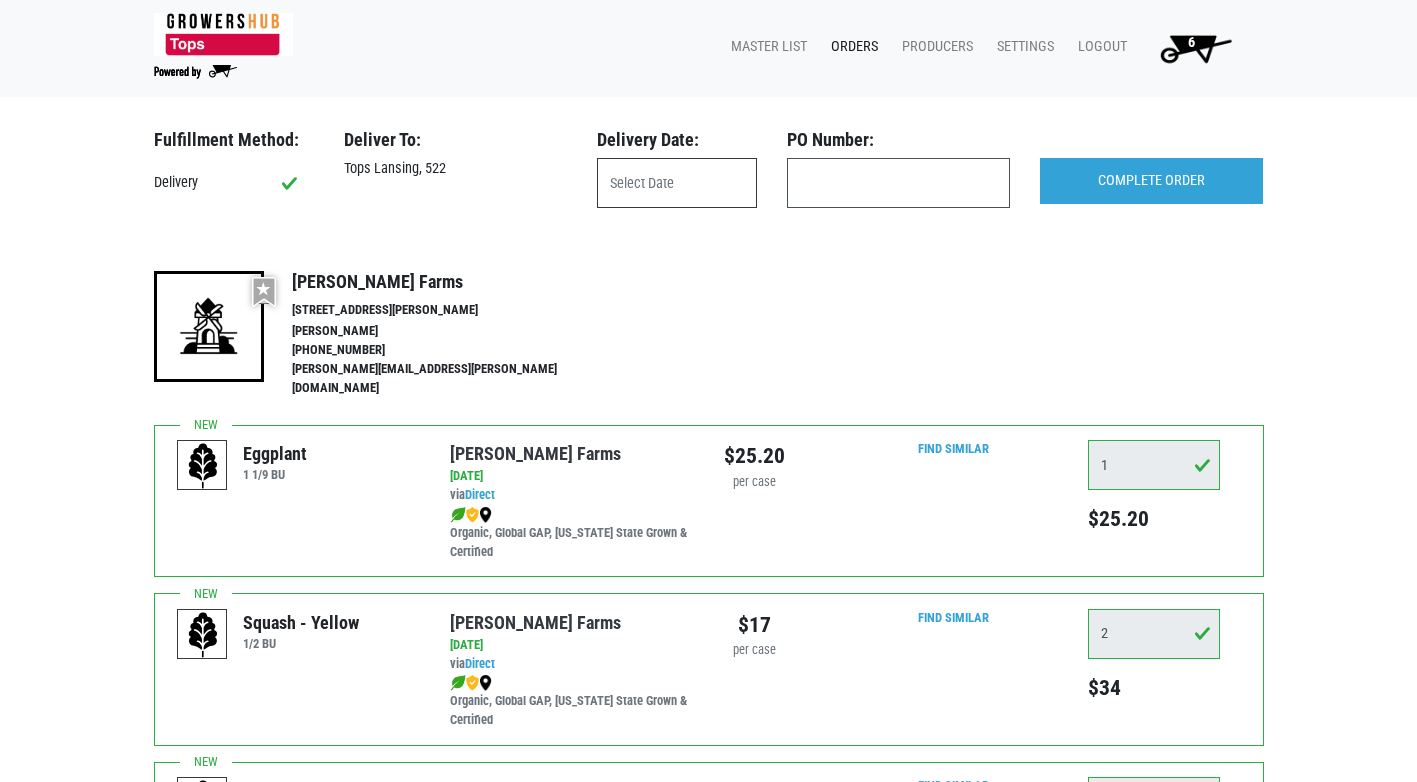 click at bounding box center (677, 183) 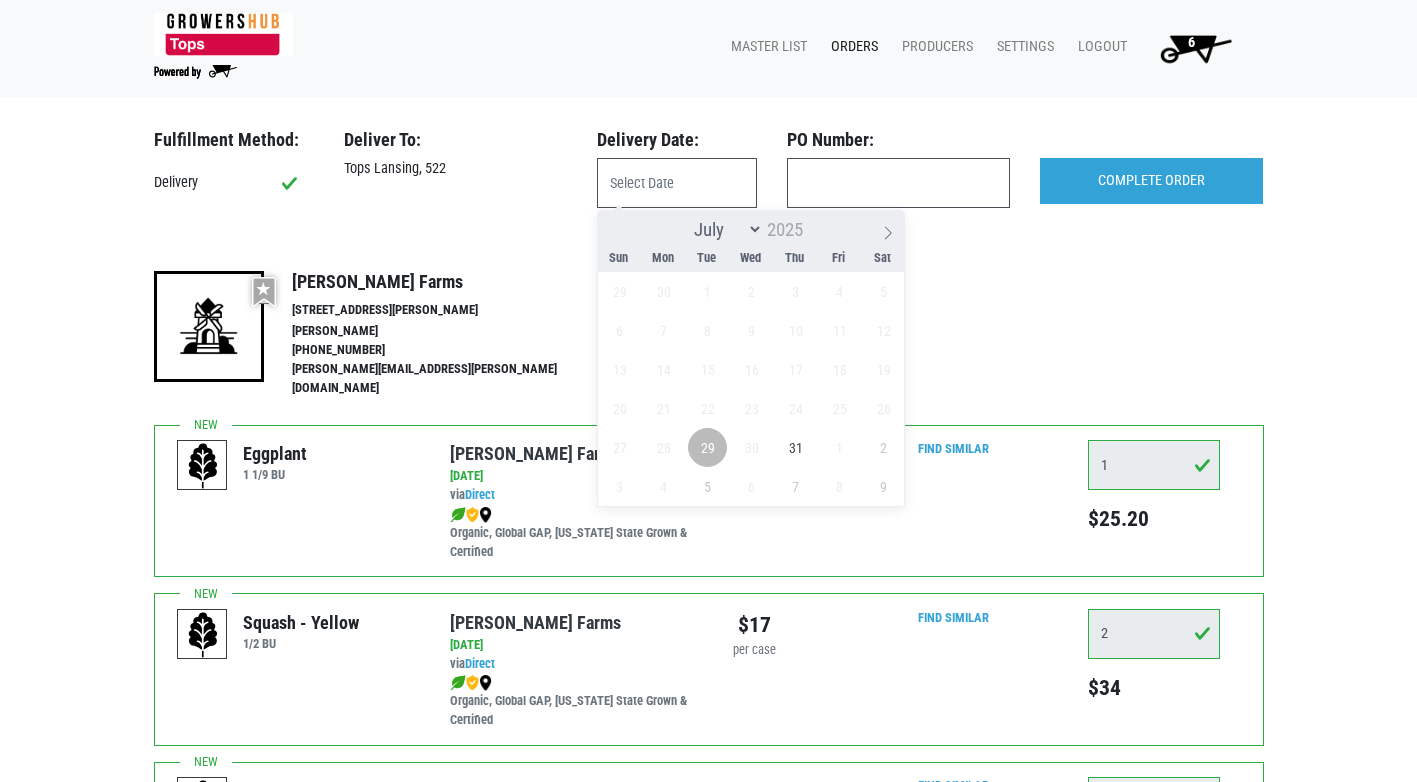 click on "29" at bounding box center (707, 447) 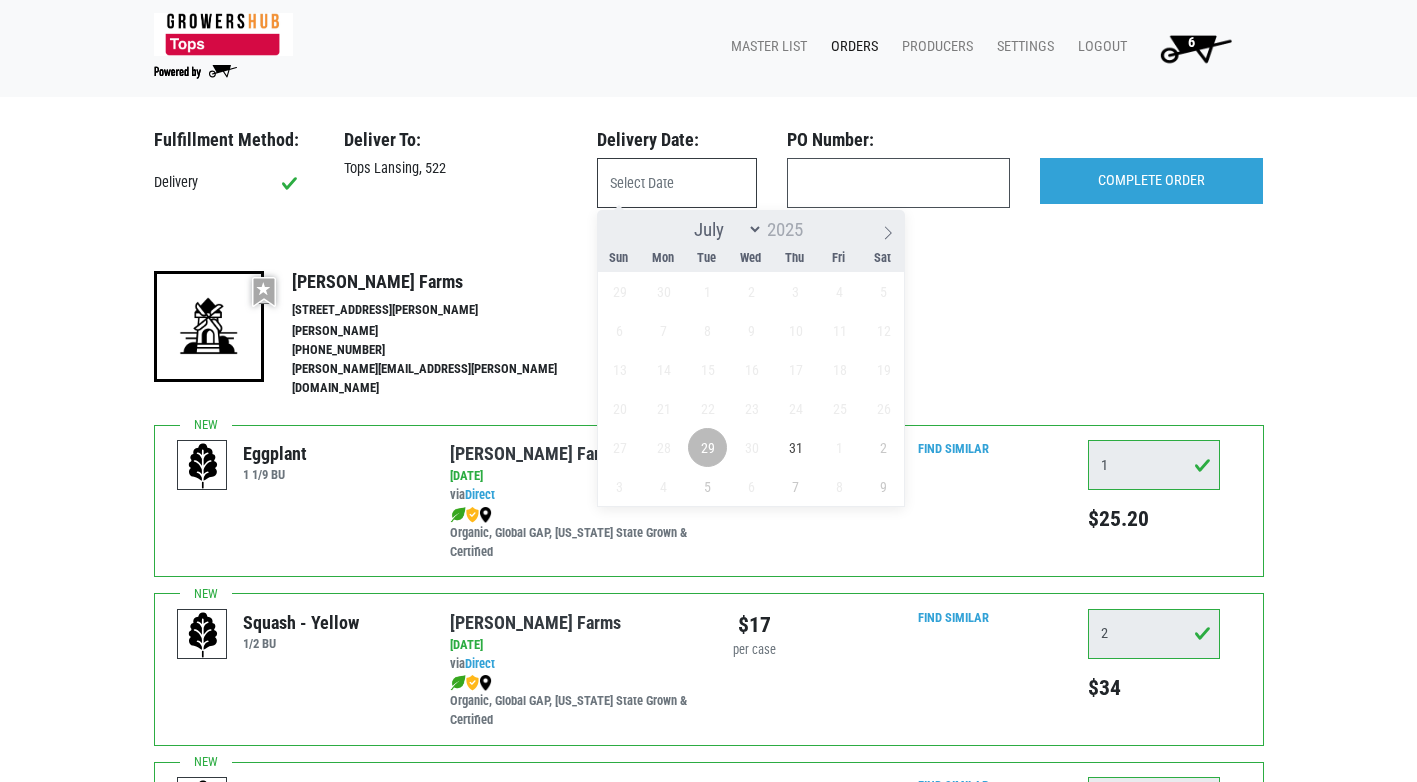 type on "[DATE]" 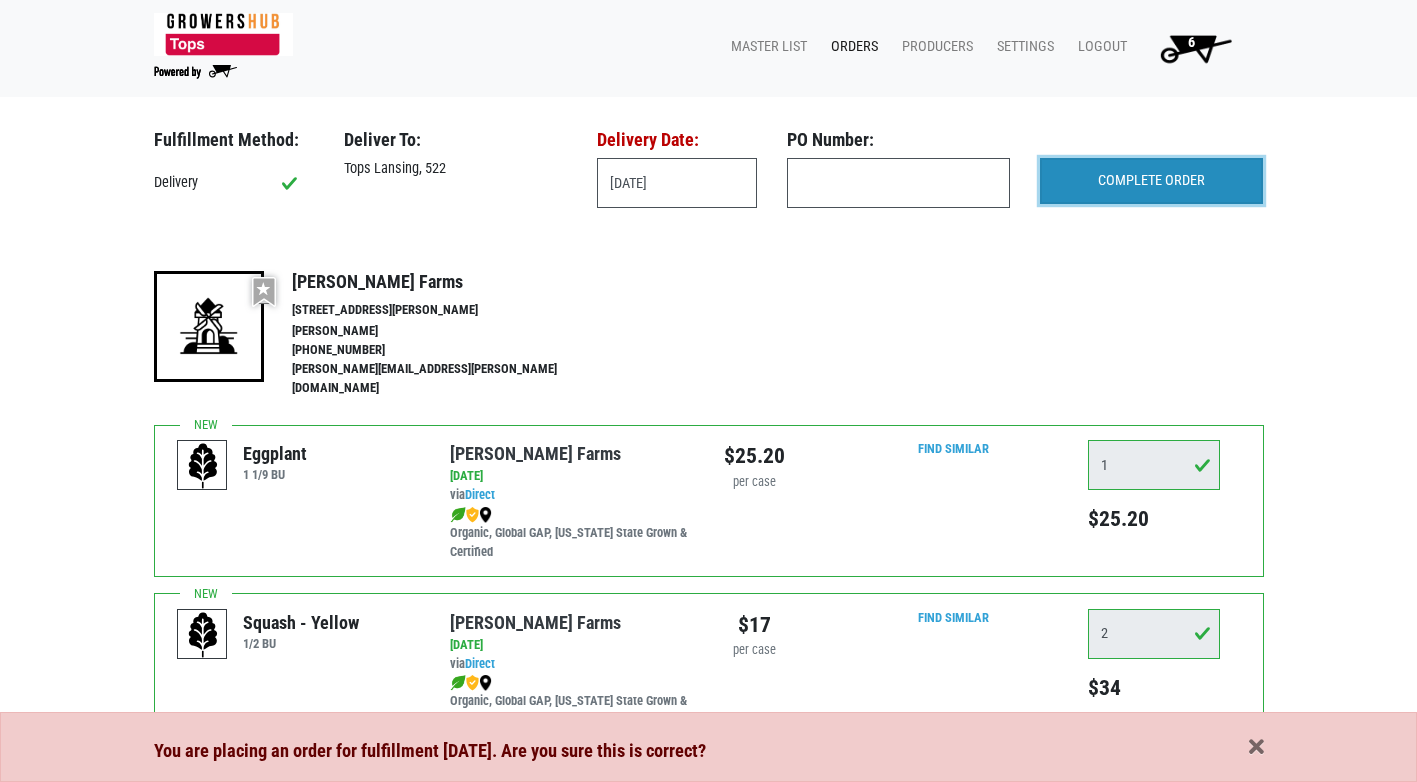click on "COMPLETE ORDER" at bounding box center (1151, 181) 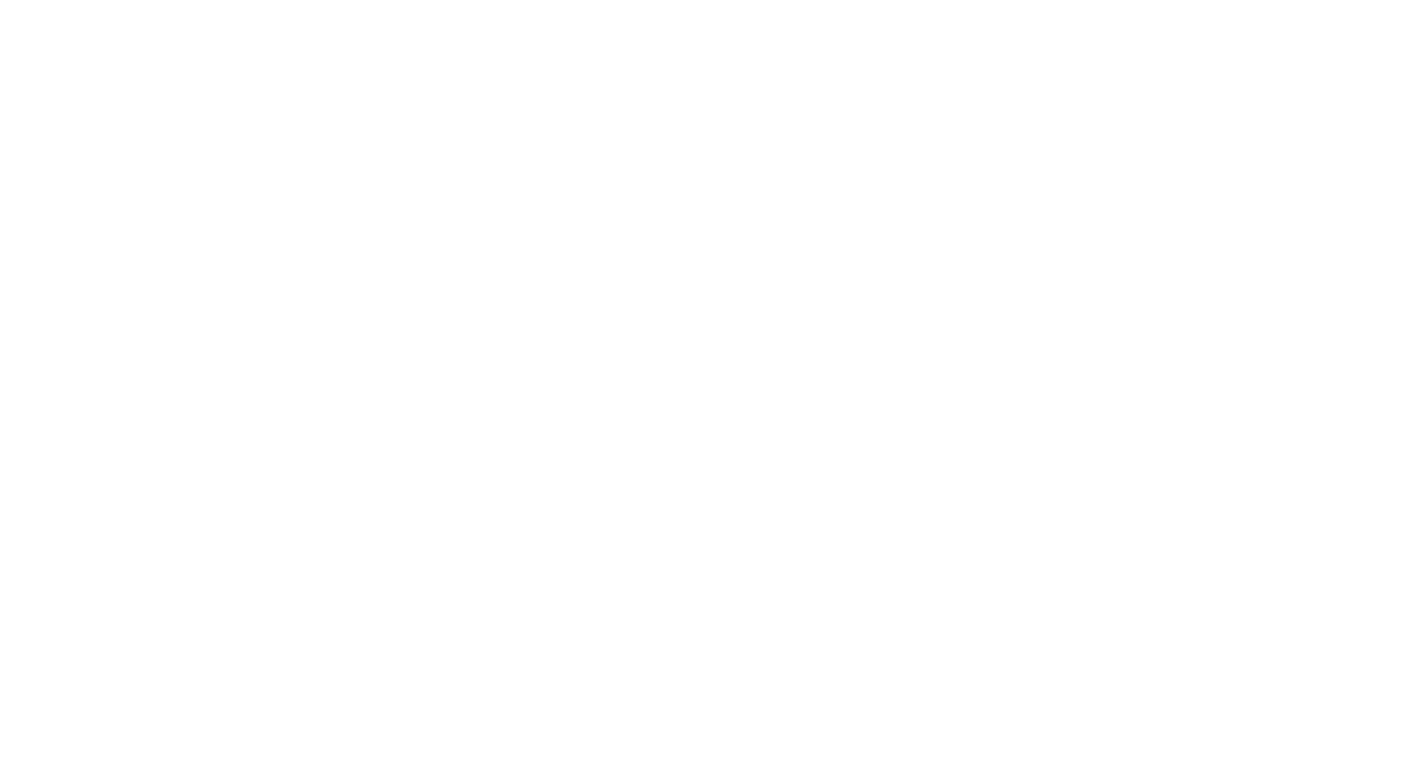 scroll, scrollTop: 0, scrollLeft: 0, axis: both 